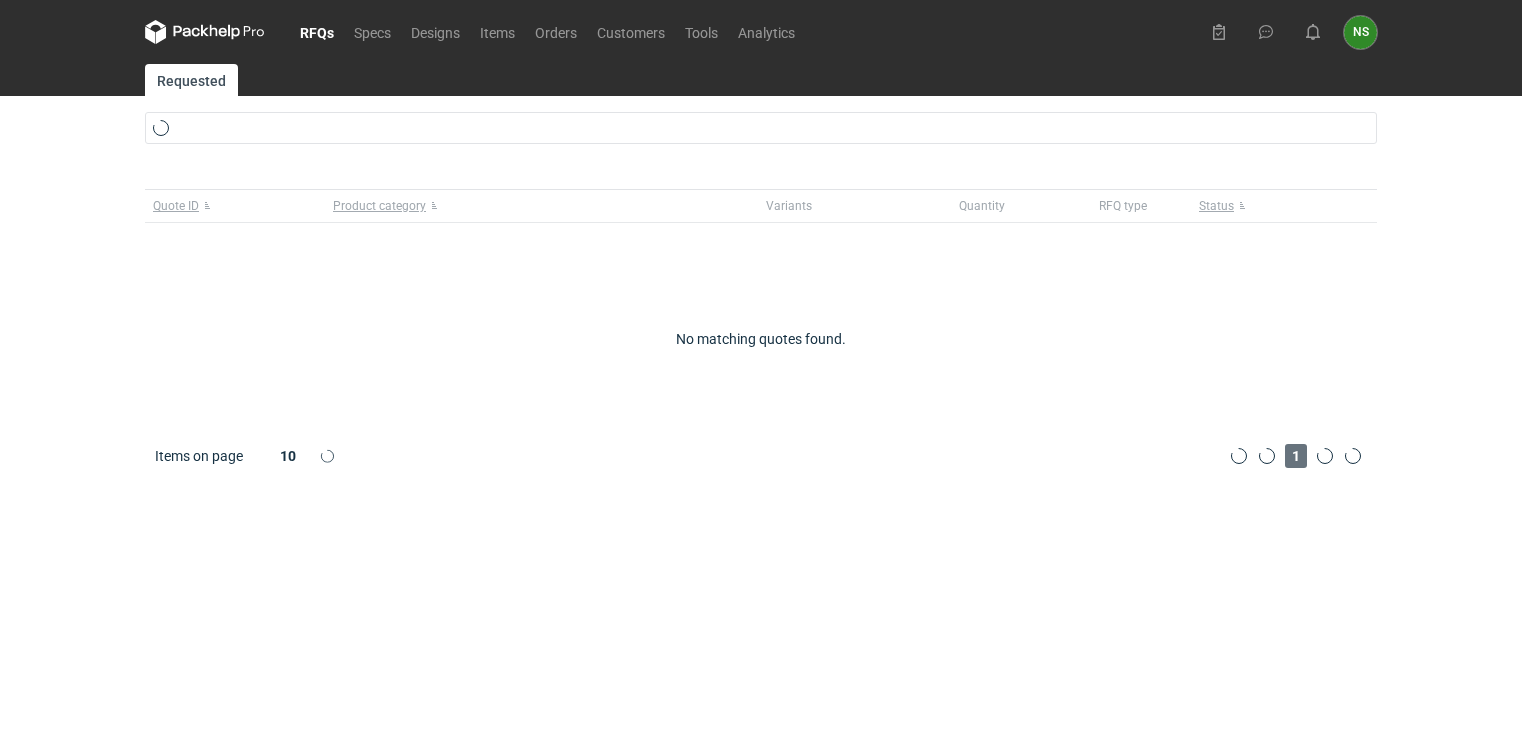 scroll, scrollTop: 0, scrollLeft: 0, axis: both 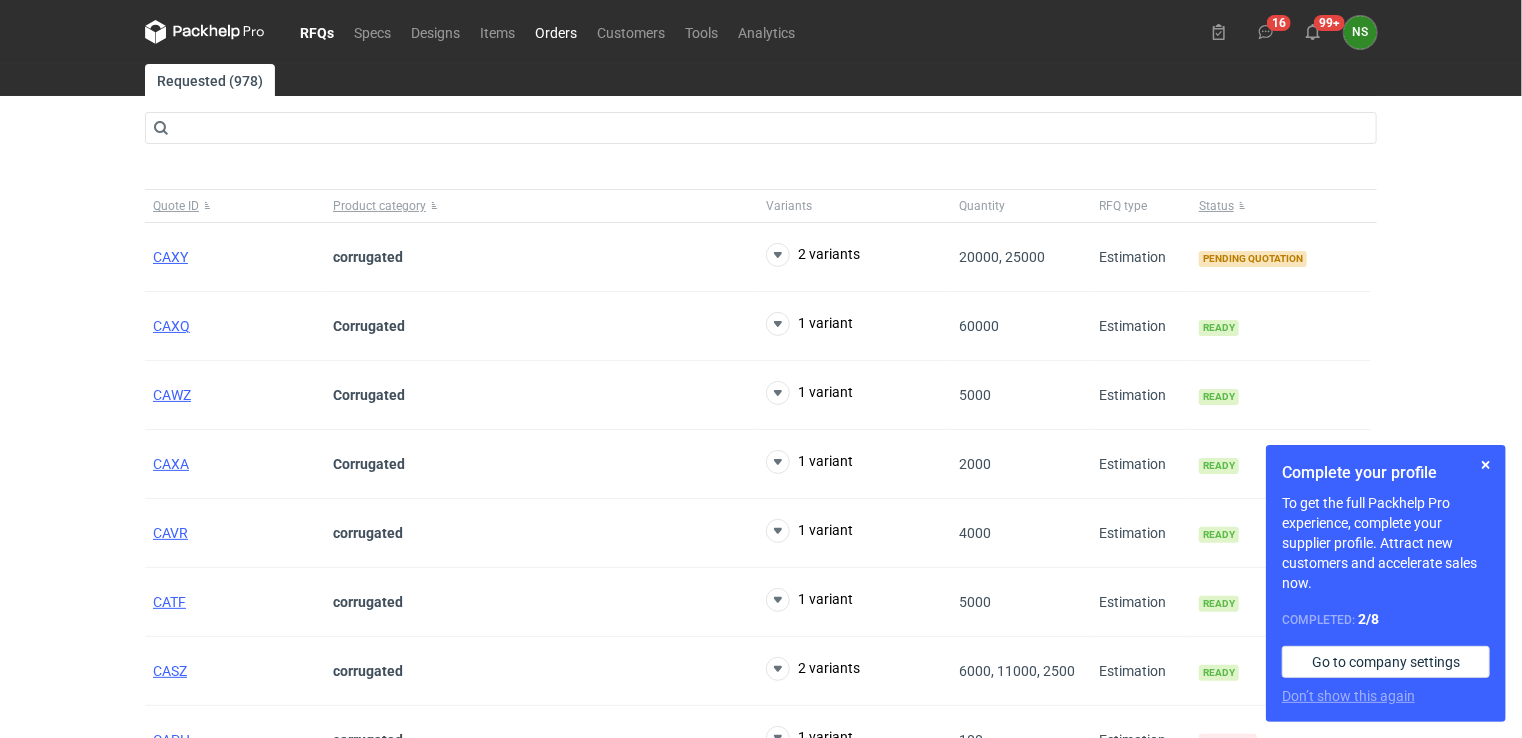 click on "Orders" at bounding box center (556, 32) 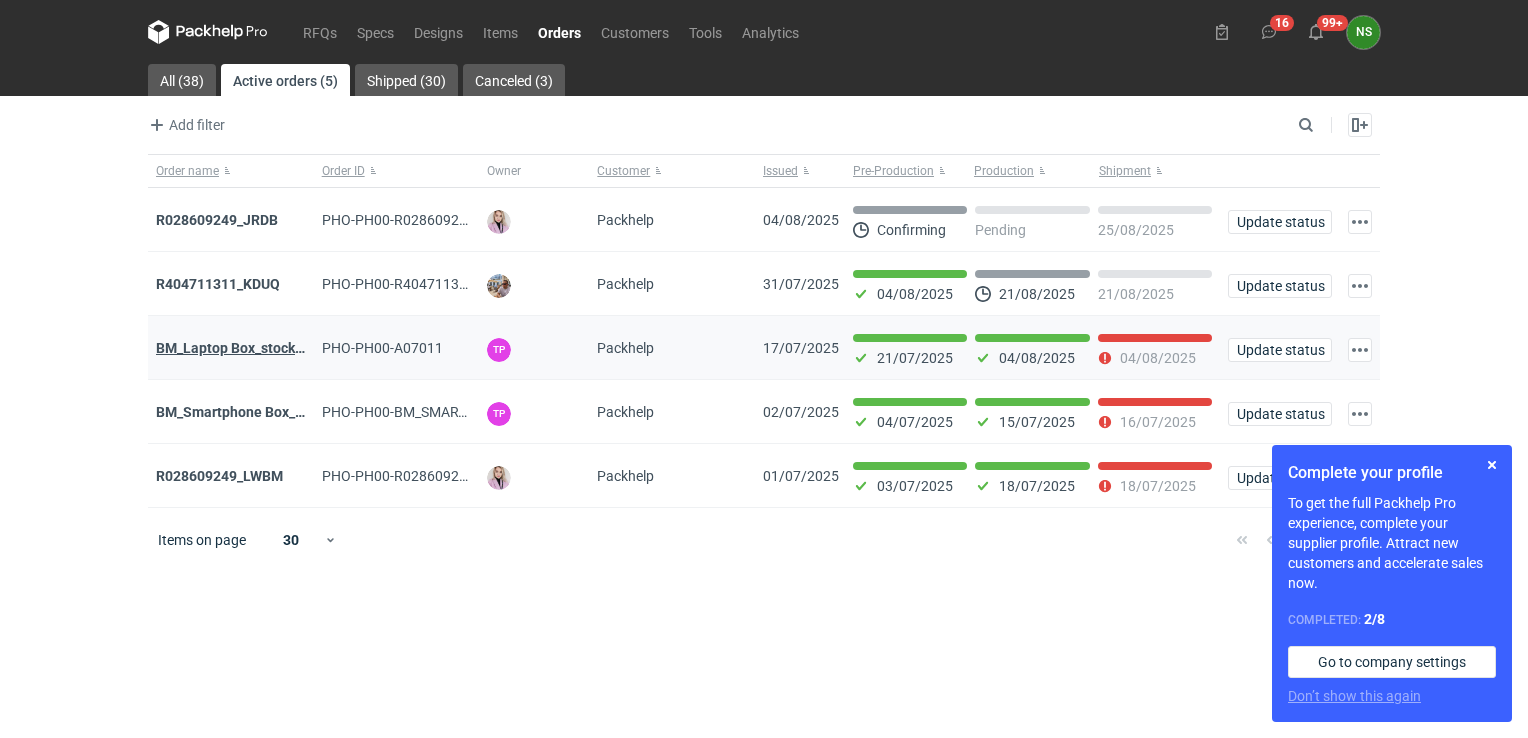 click on "BM_Laptop Box_stock_04" at bounding box center (236, 348) 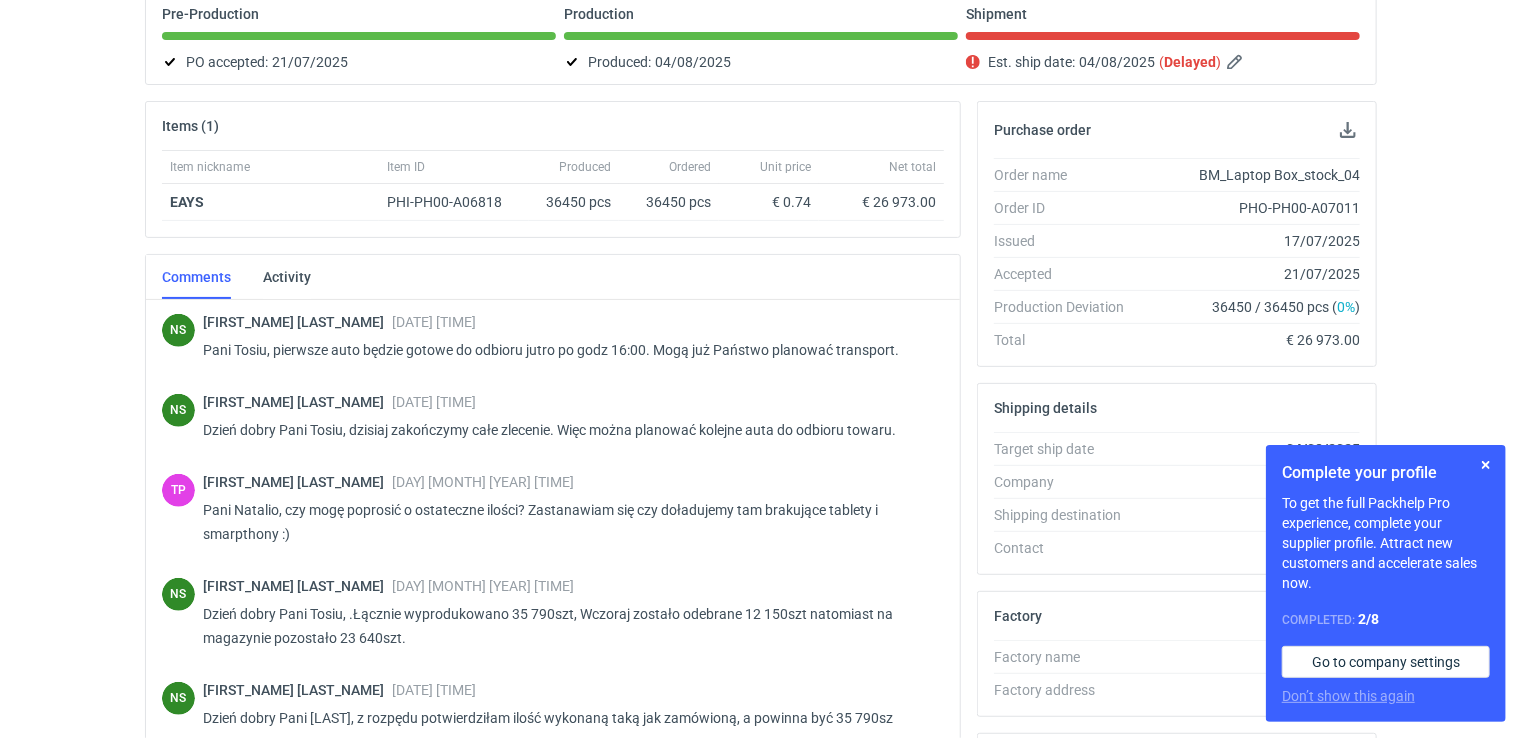scroll, scrollTop: 212, scrollLeft: 0, axis: vertical 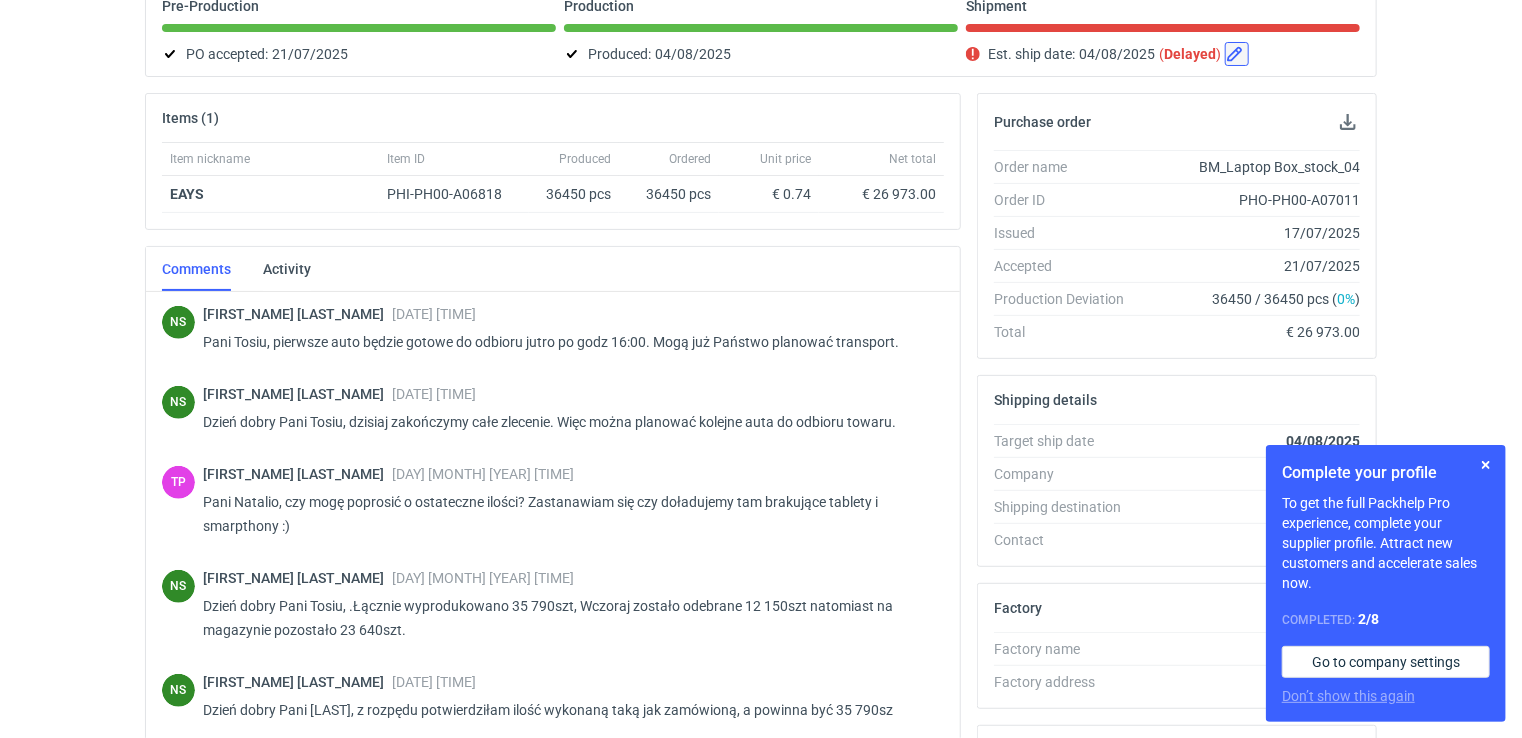 click at bounding box center (1237, 54) 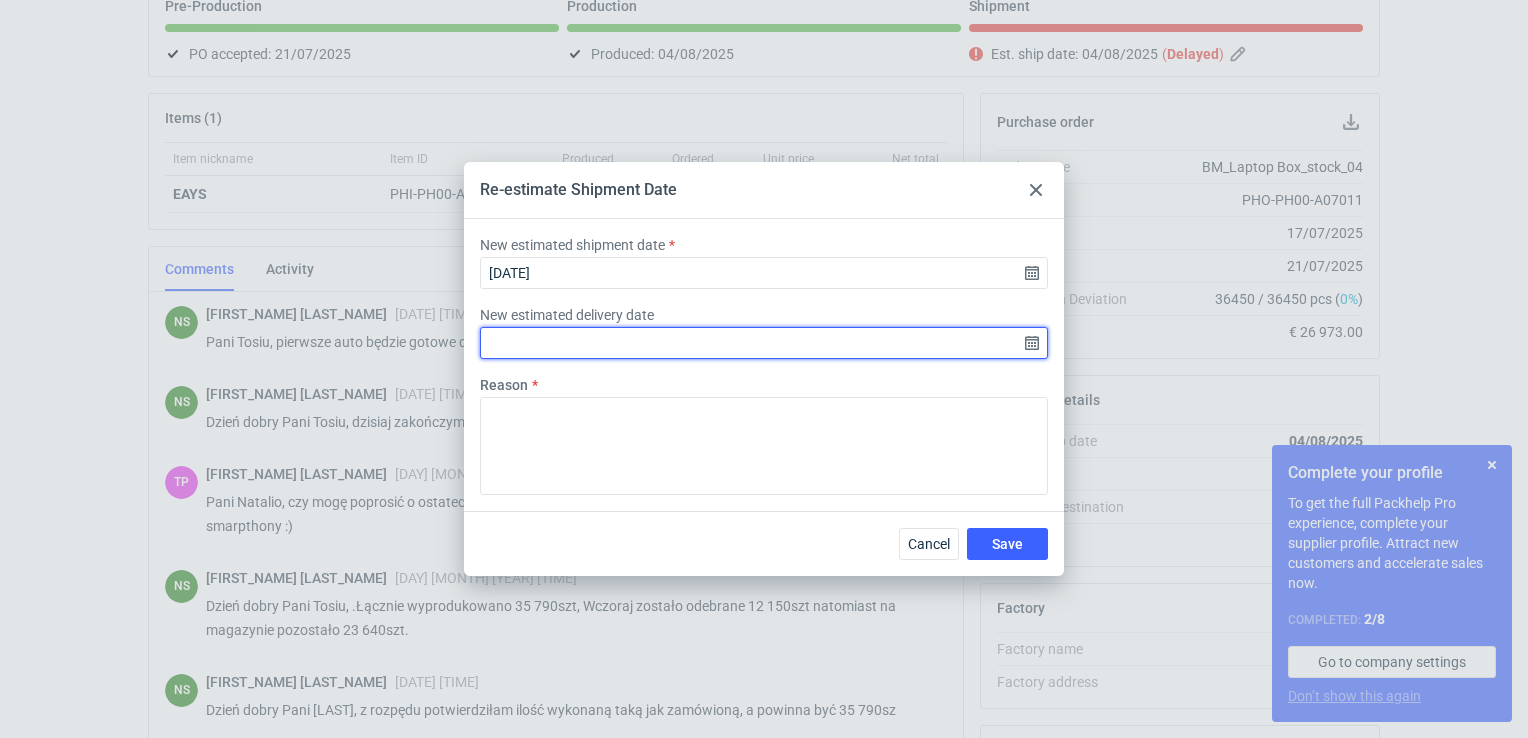 drag, startPoint x: 660, startPoint y: 336, endPoint x: 669, endPoint y: 342, distance: 10.816654 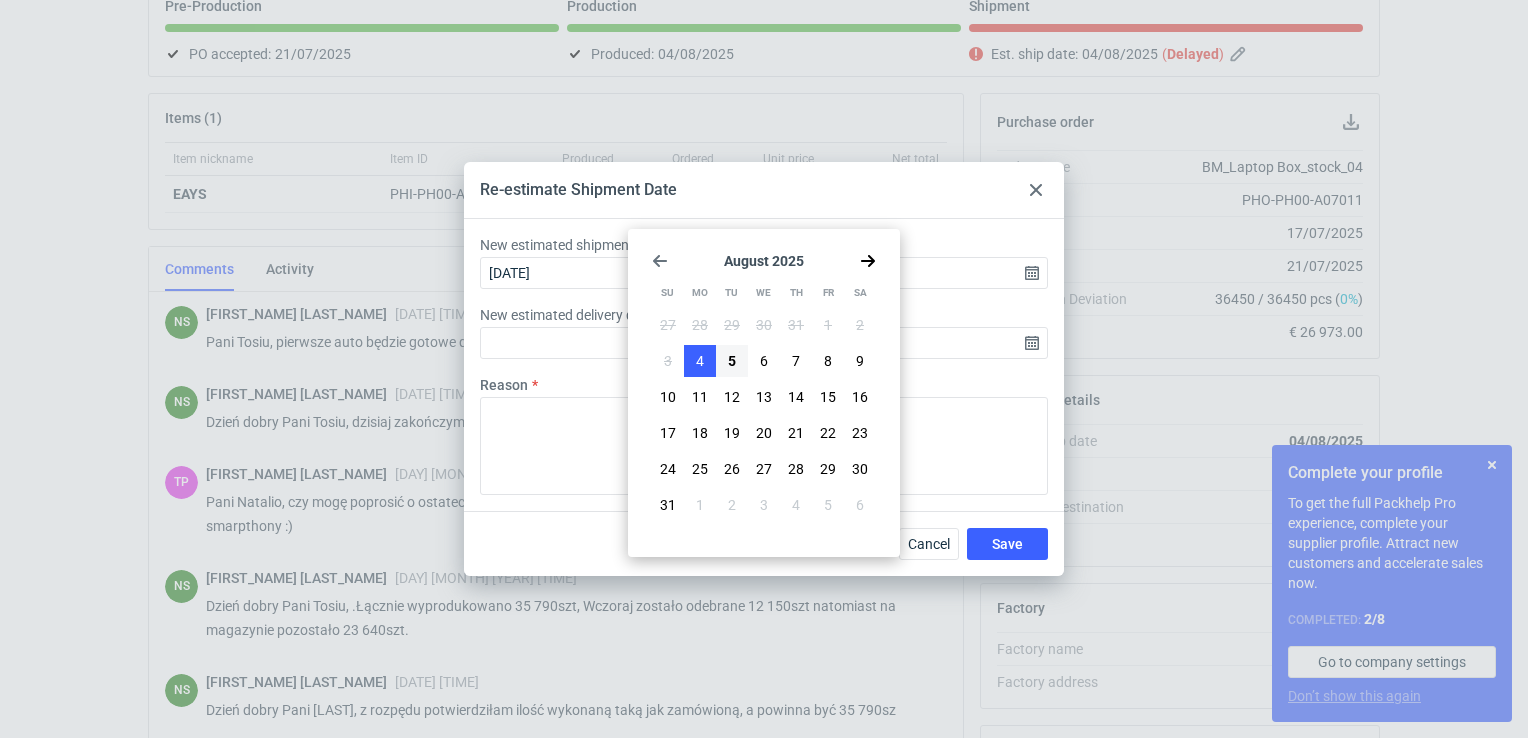 click on "4" at bounding box center (700, 361) 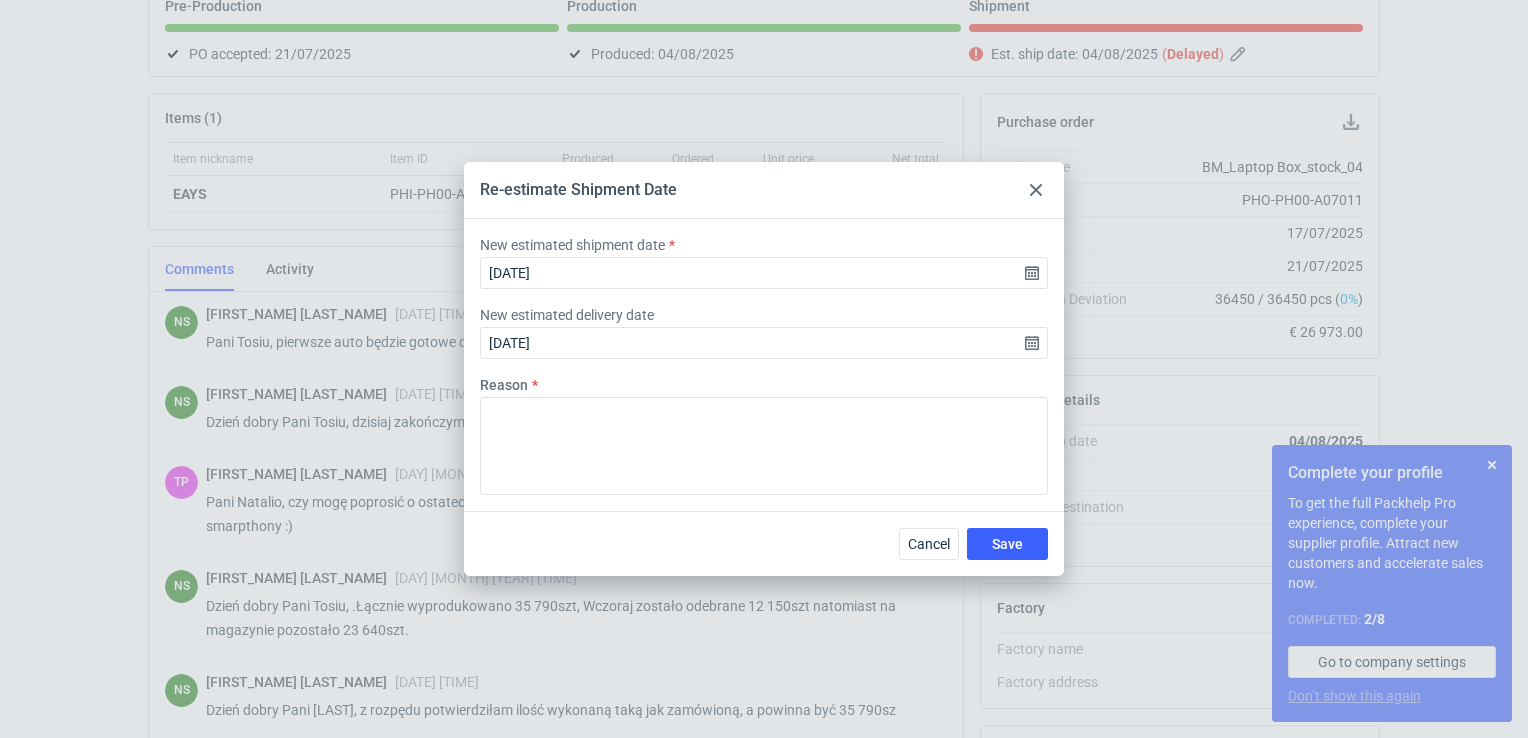 type on "[DATE]" 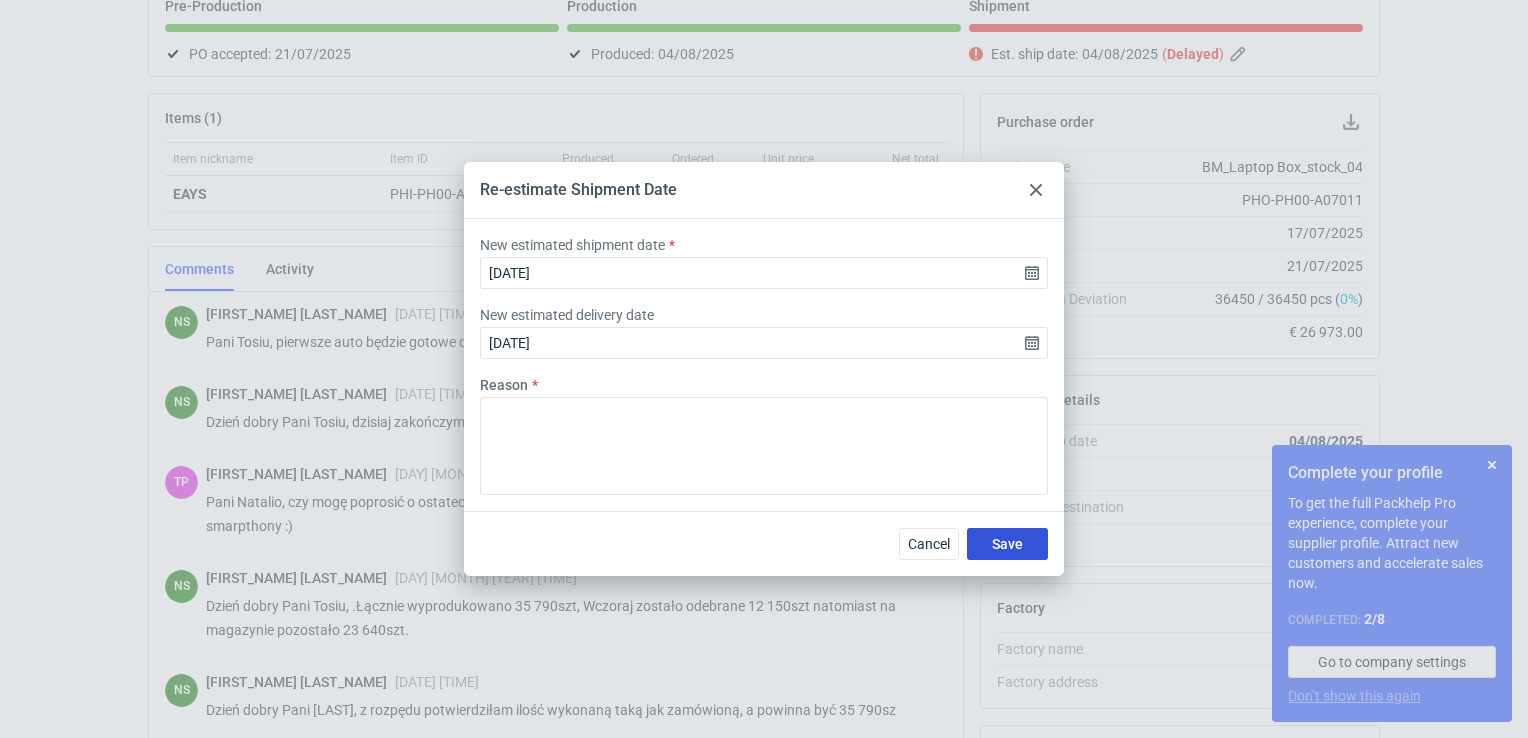 click on "Save" at bounding box center [1007, 544] 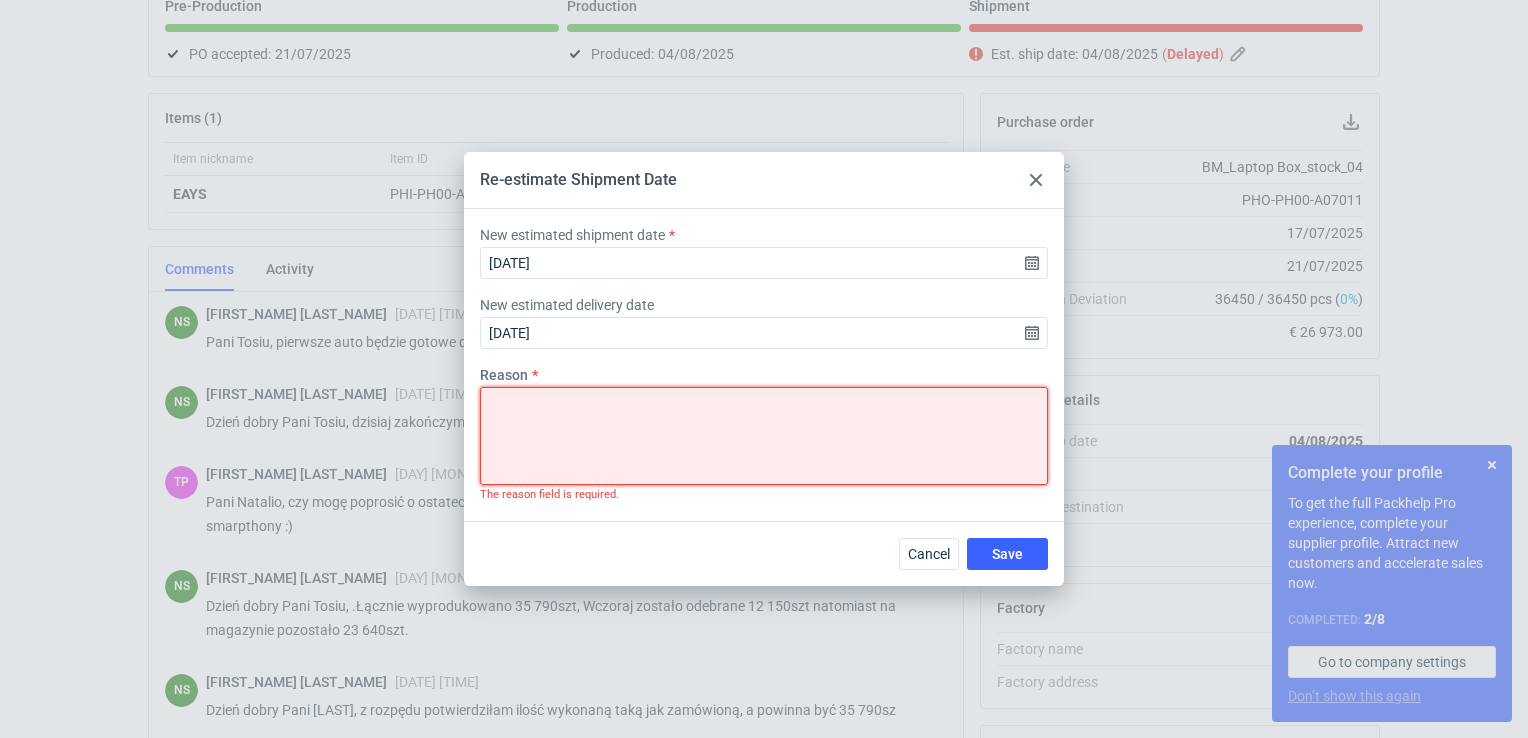 click on "Reason" at bounding box center (764, 436) 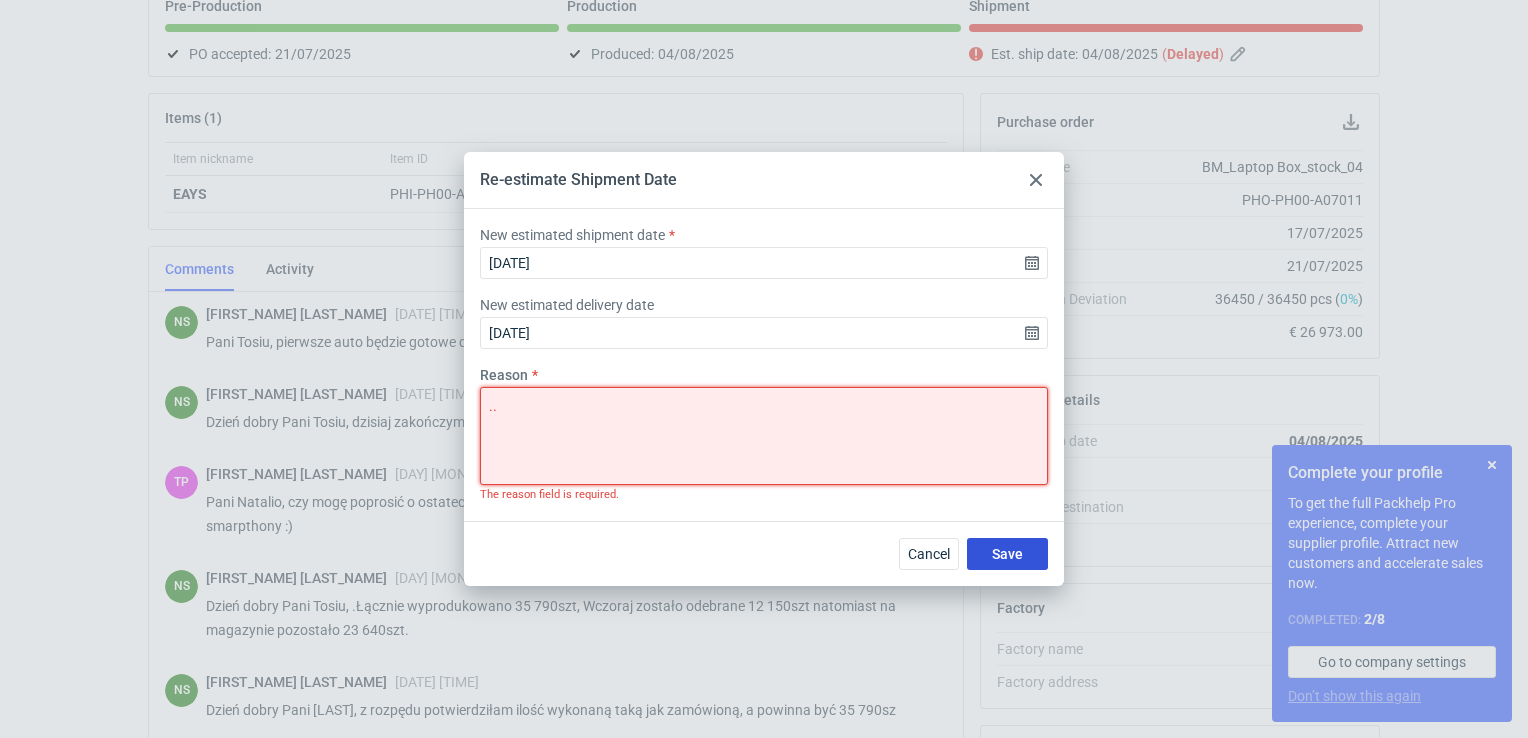 type on ".." 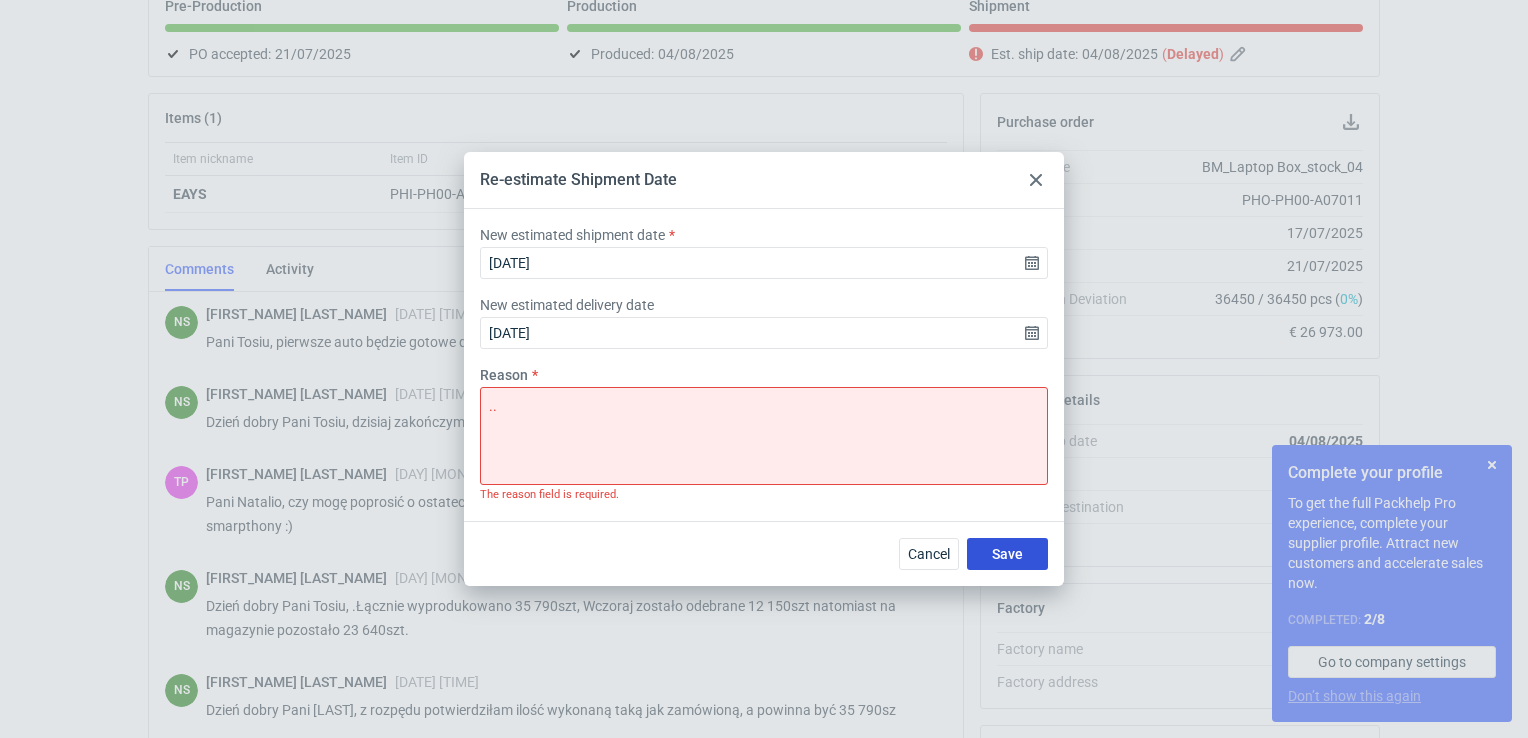 click on "Save" at bounding box center (1007, 554) 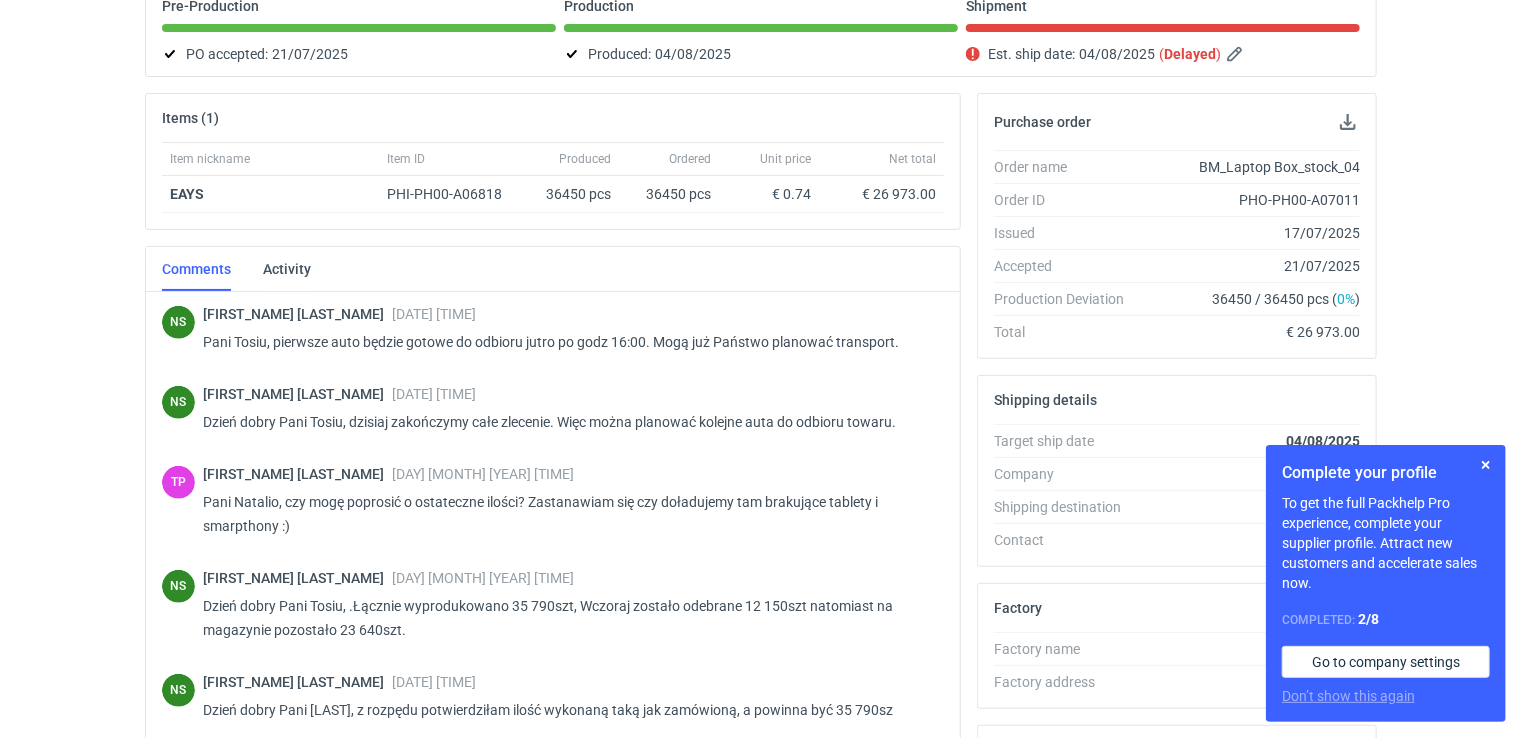 scroll, scrollTop: 19, scrollLeft: 0, axis: vertical 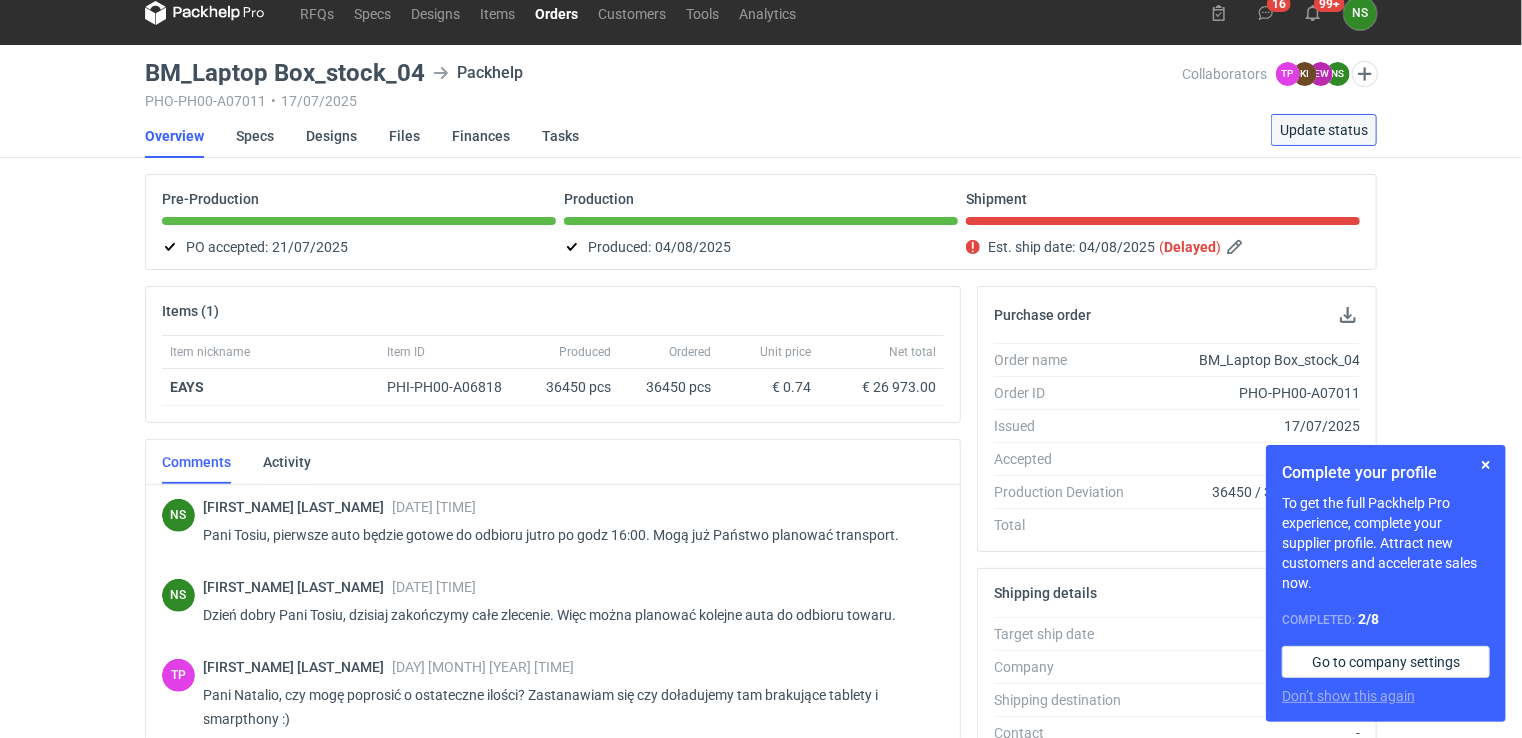 click on "Update status" at bounding box center [1324, 130] 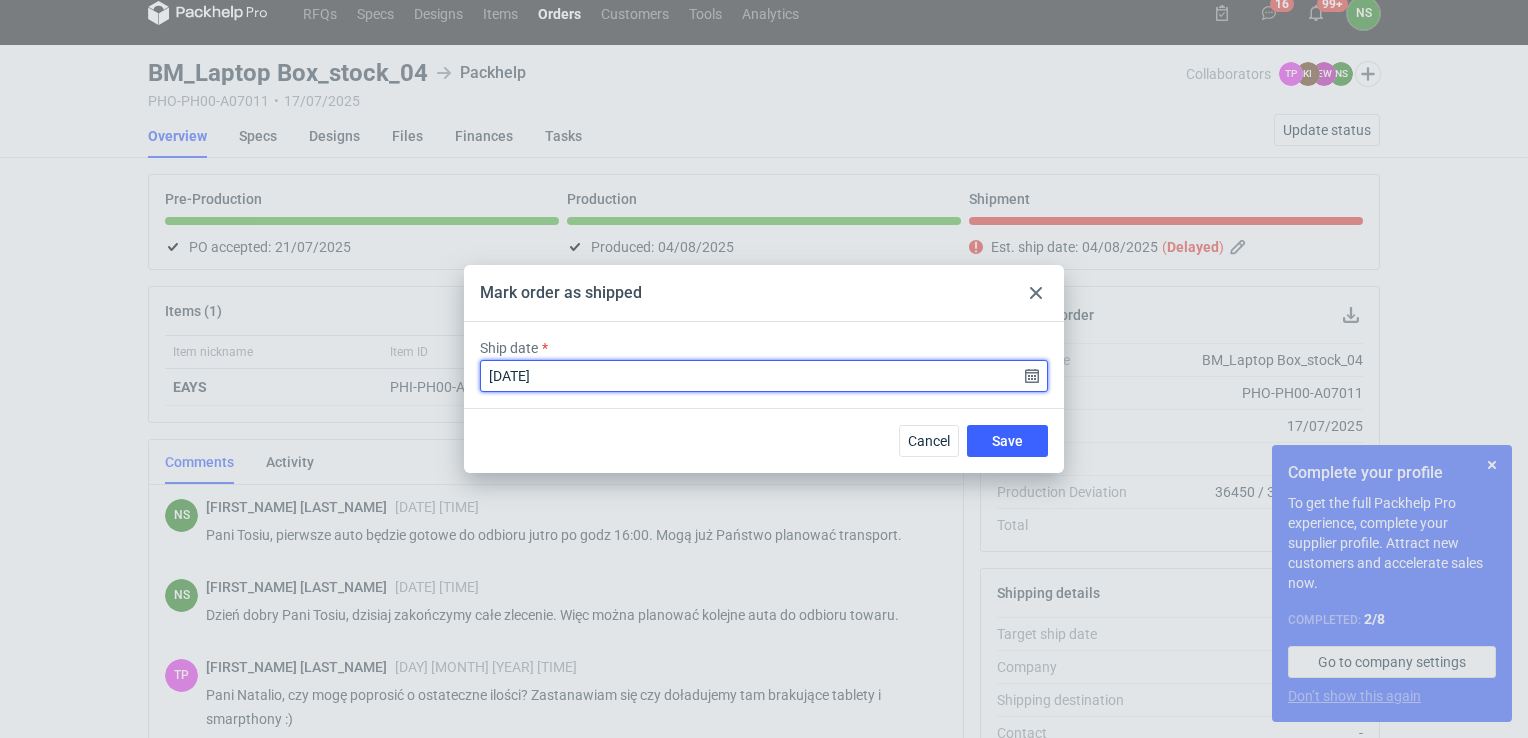 click on "[DATE]" at bounding box center (764, 376) 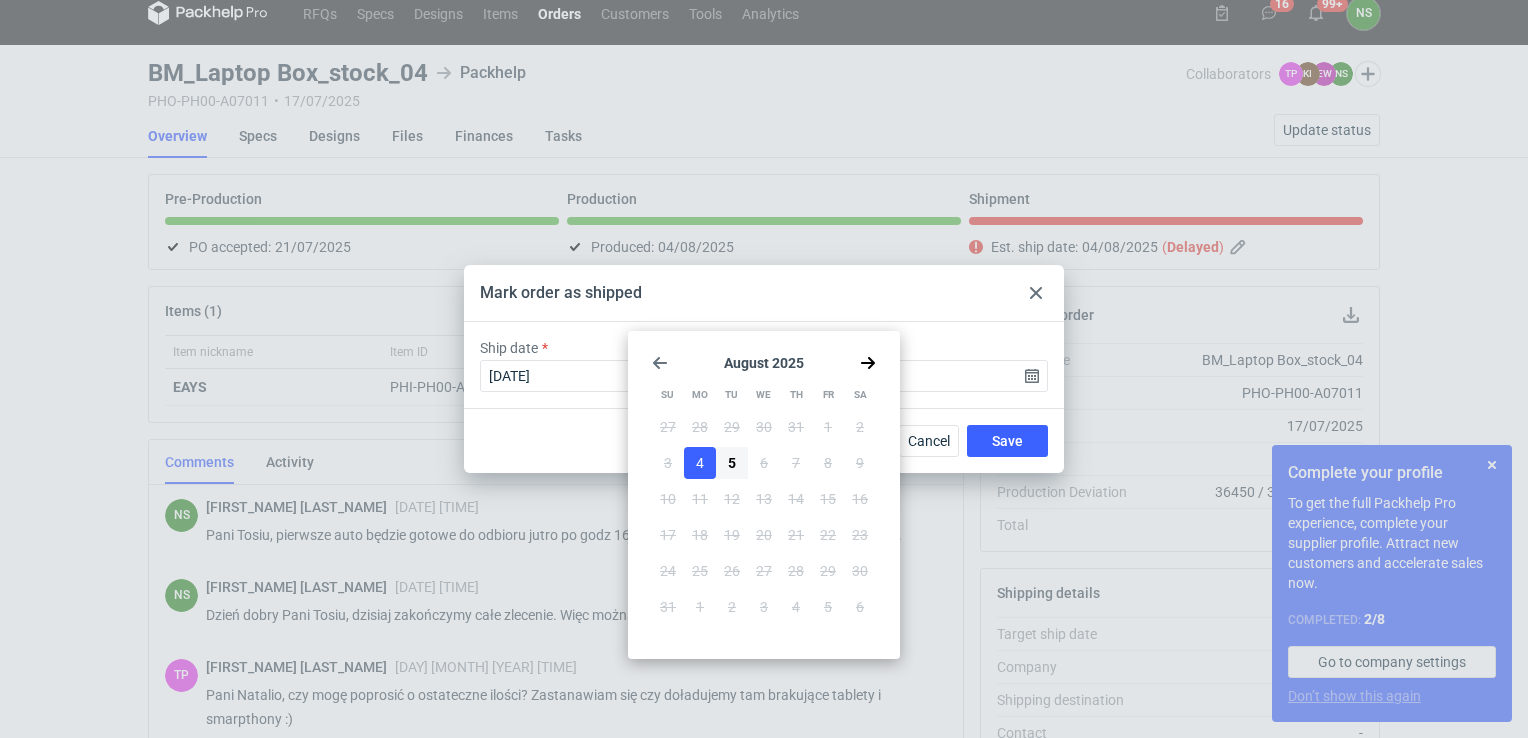 click on "4" at bounding box center (700, 463) 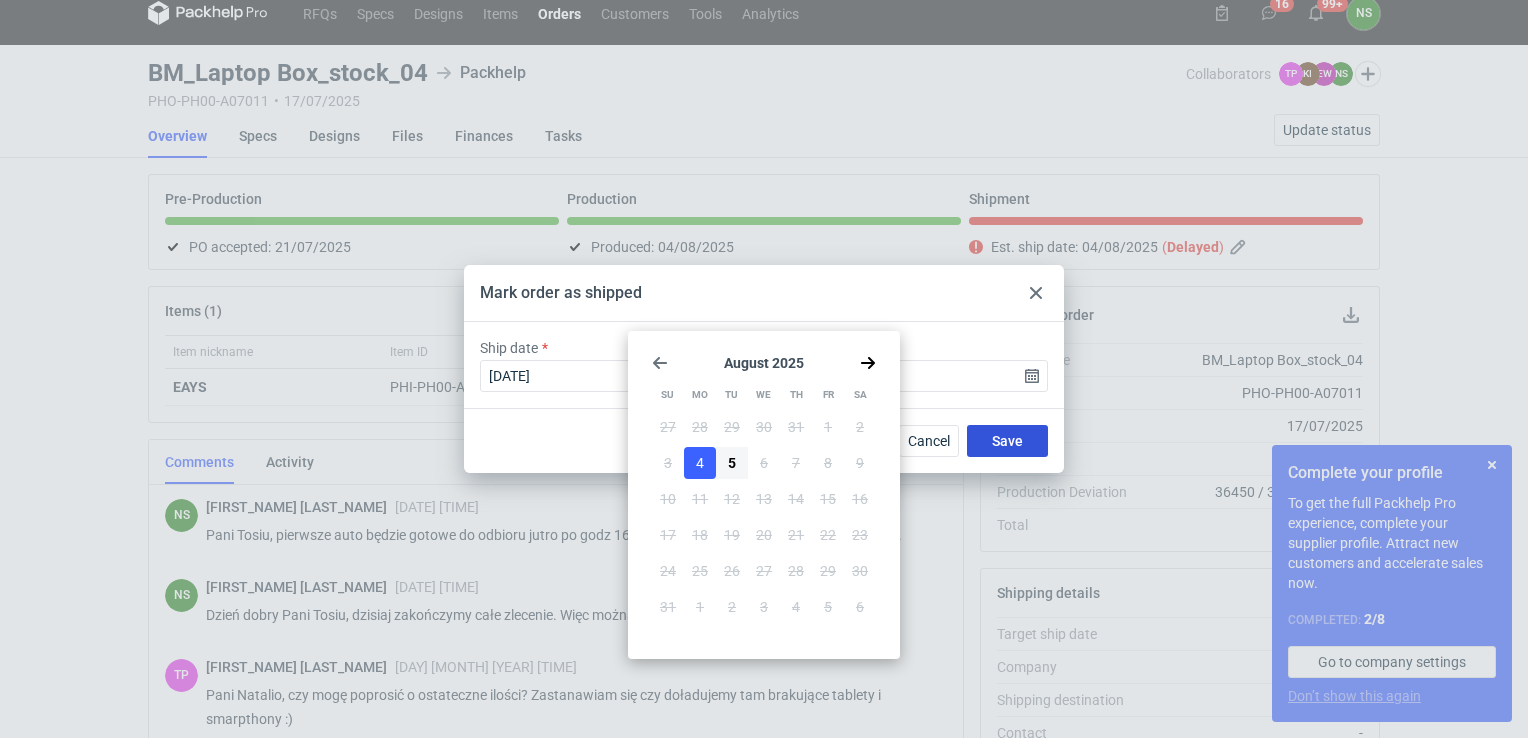 click on "Save" at bounding box center (1007, 441) 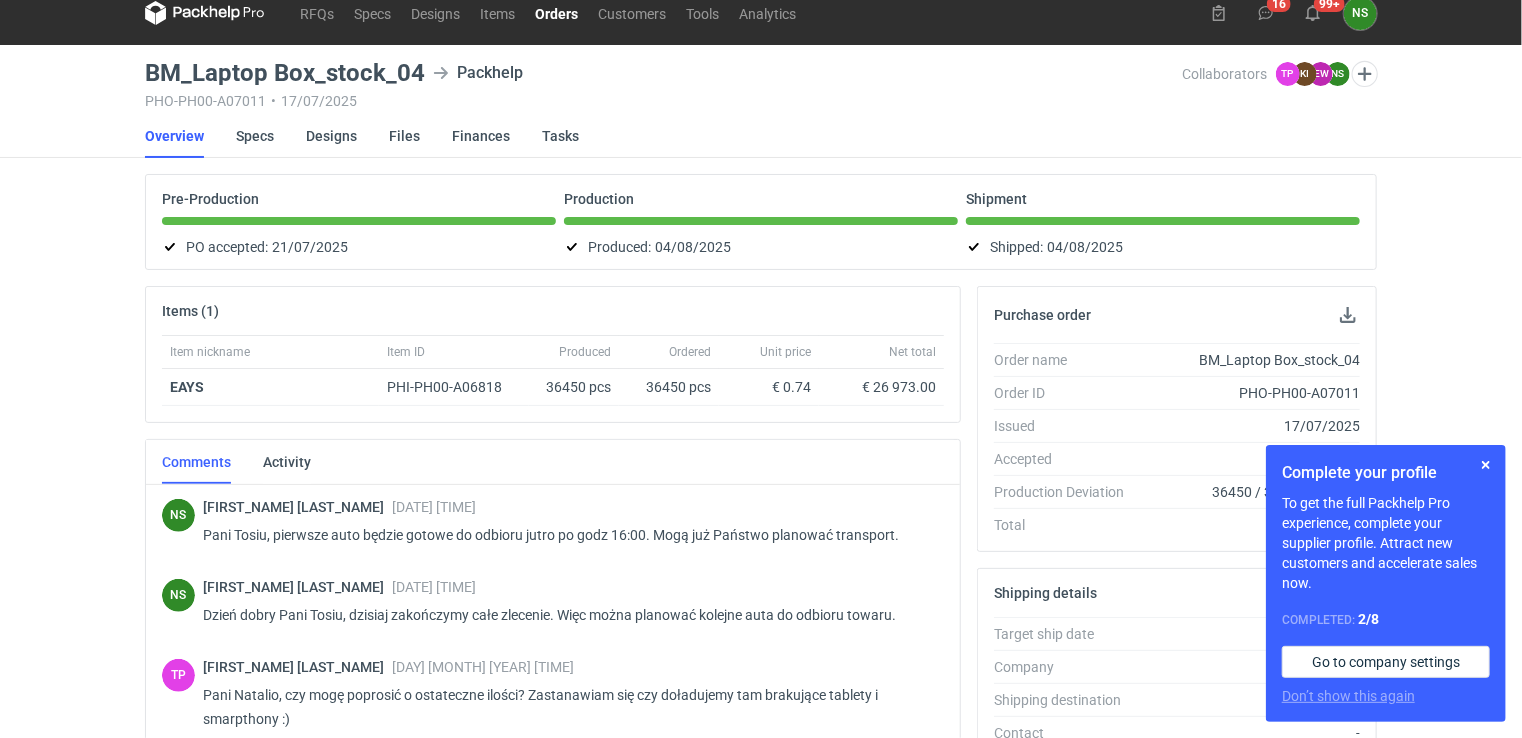 click on "Orders" at bounding box center (556, 13) 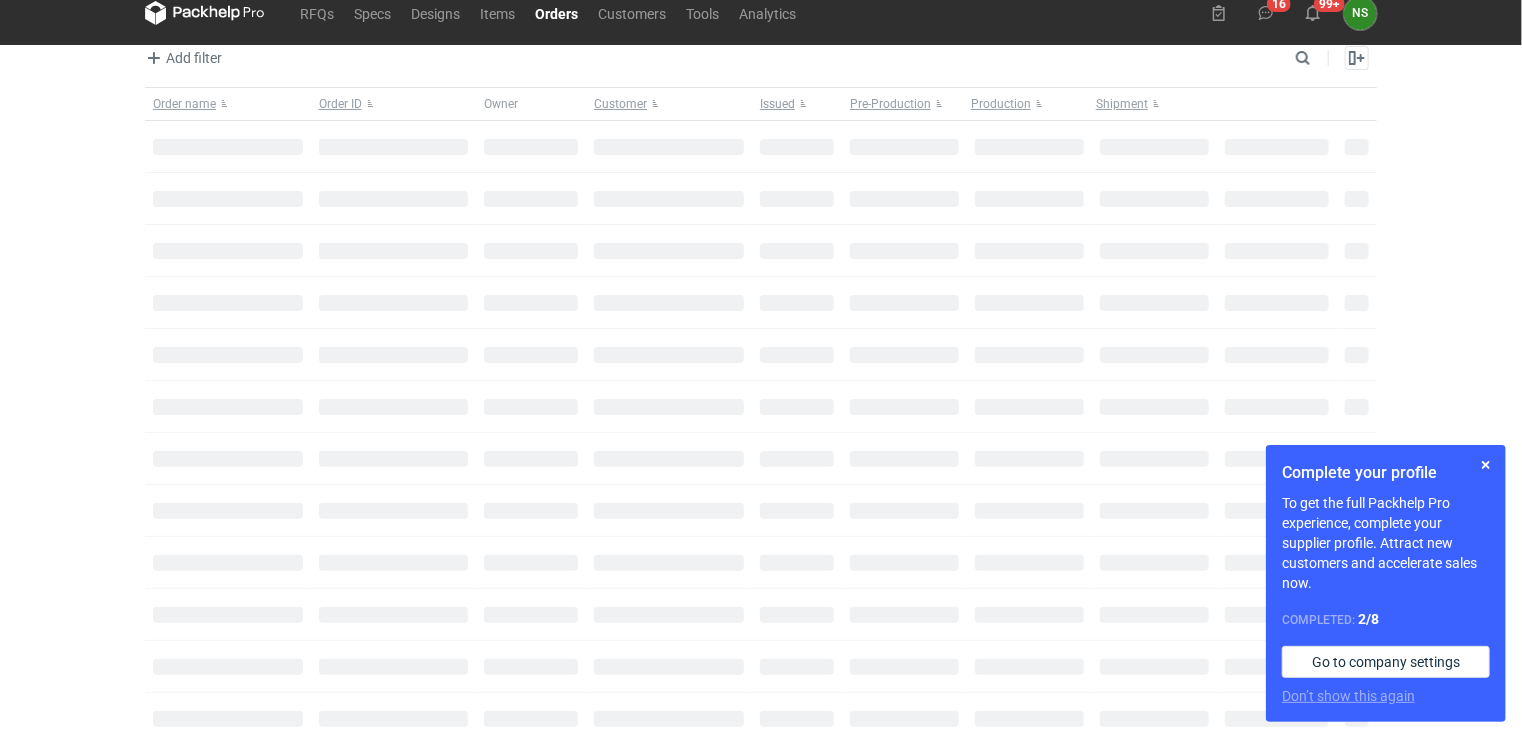 scroll, scrollTop: 0, scrollLeft: 0, axis: both 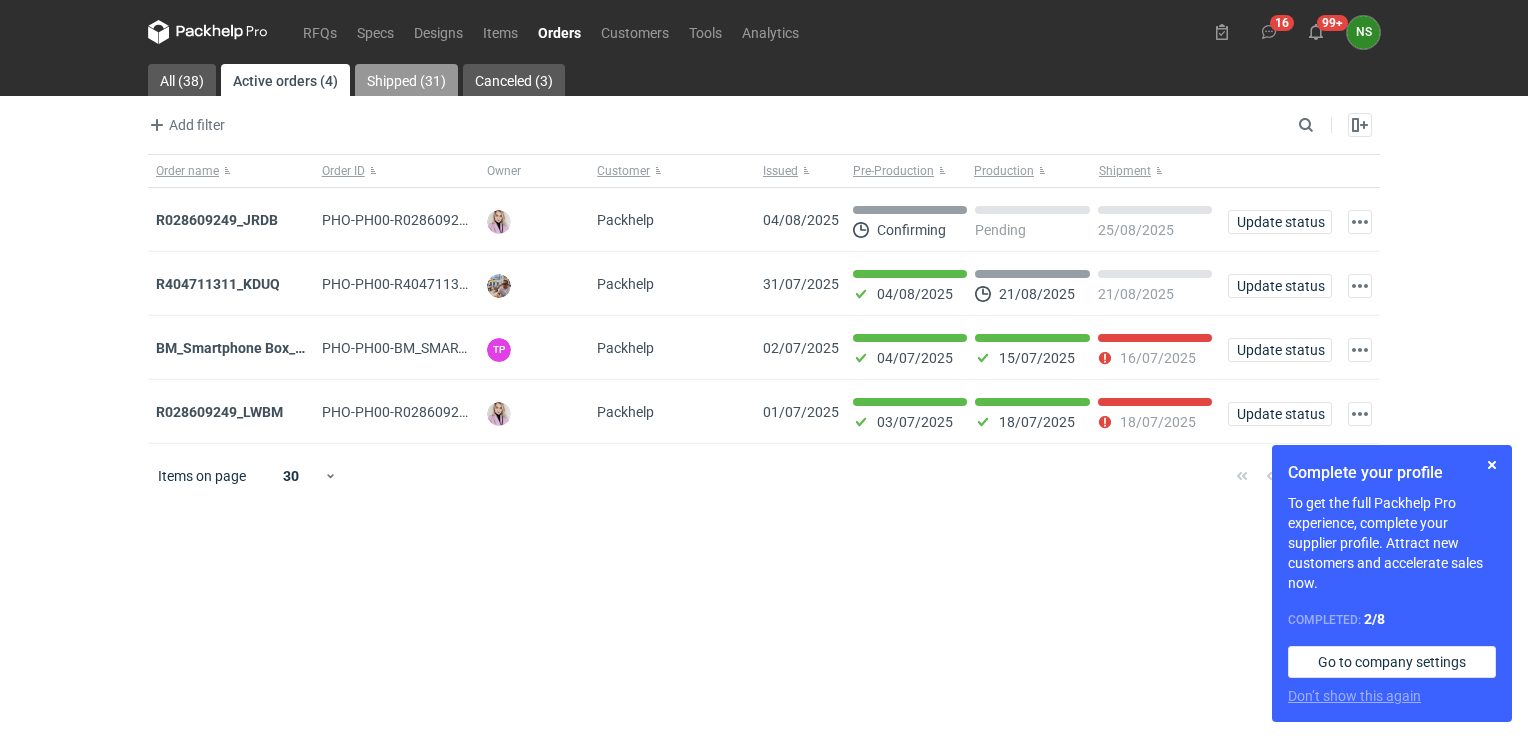 click on "Shipped (31)" at bounding box center (406, 80) 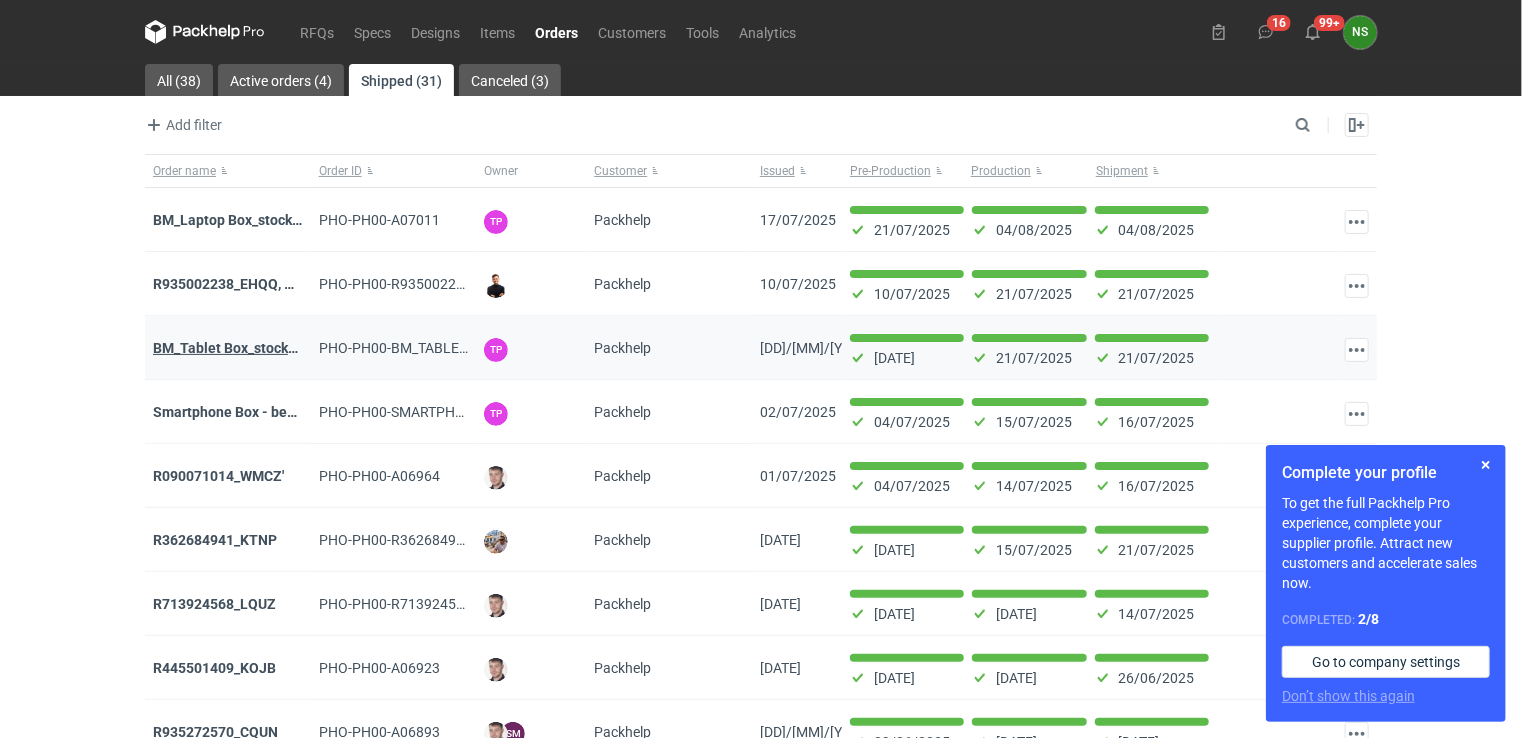 click on "BM_Tablet Box_stock_02" at bounding box center [231, 348] 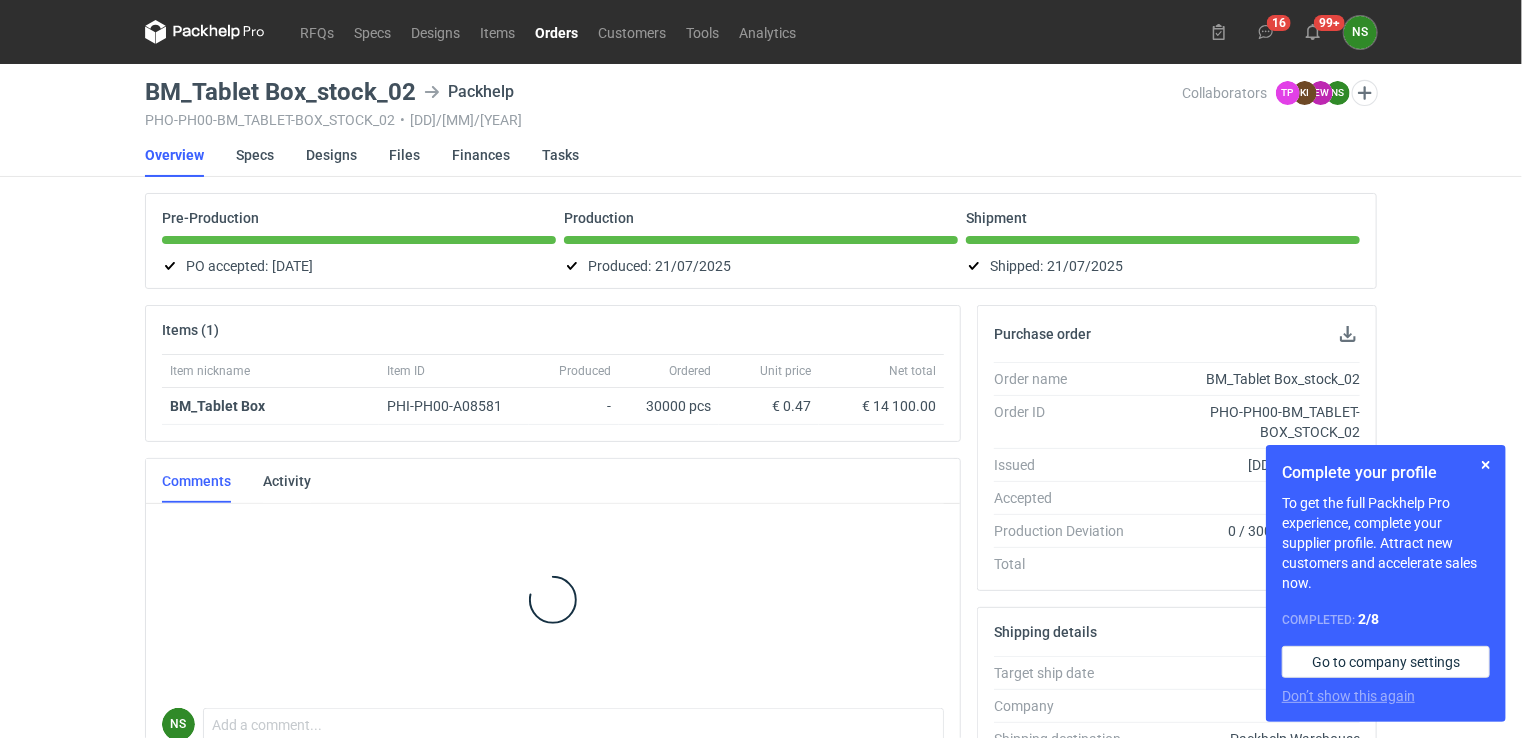 scroll, scrollTop: 81, scrollLeft: 0, axis: vertical 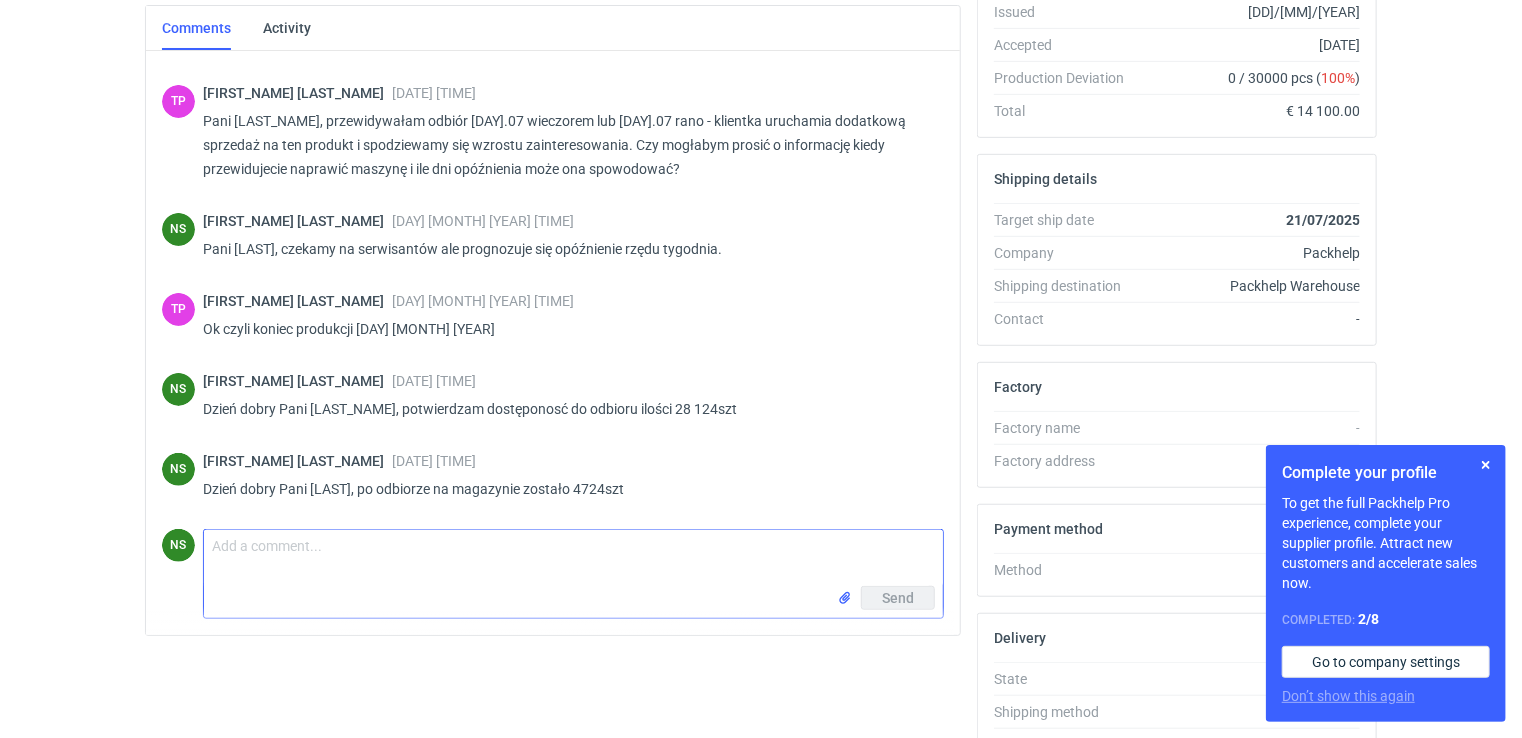 click on "Comment message" at bounding box center [573, 558] 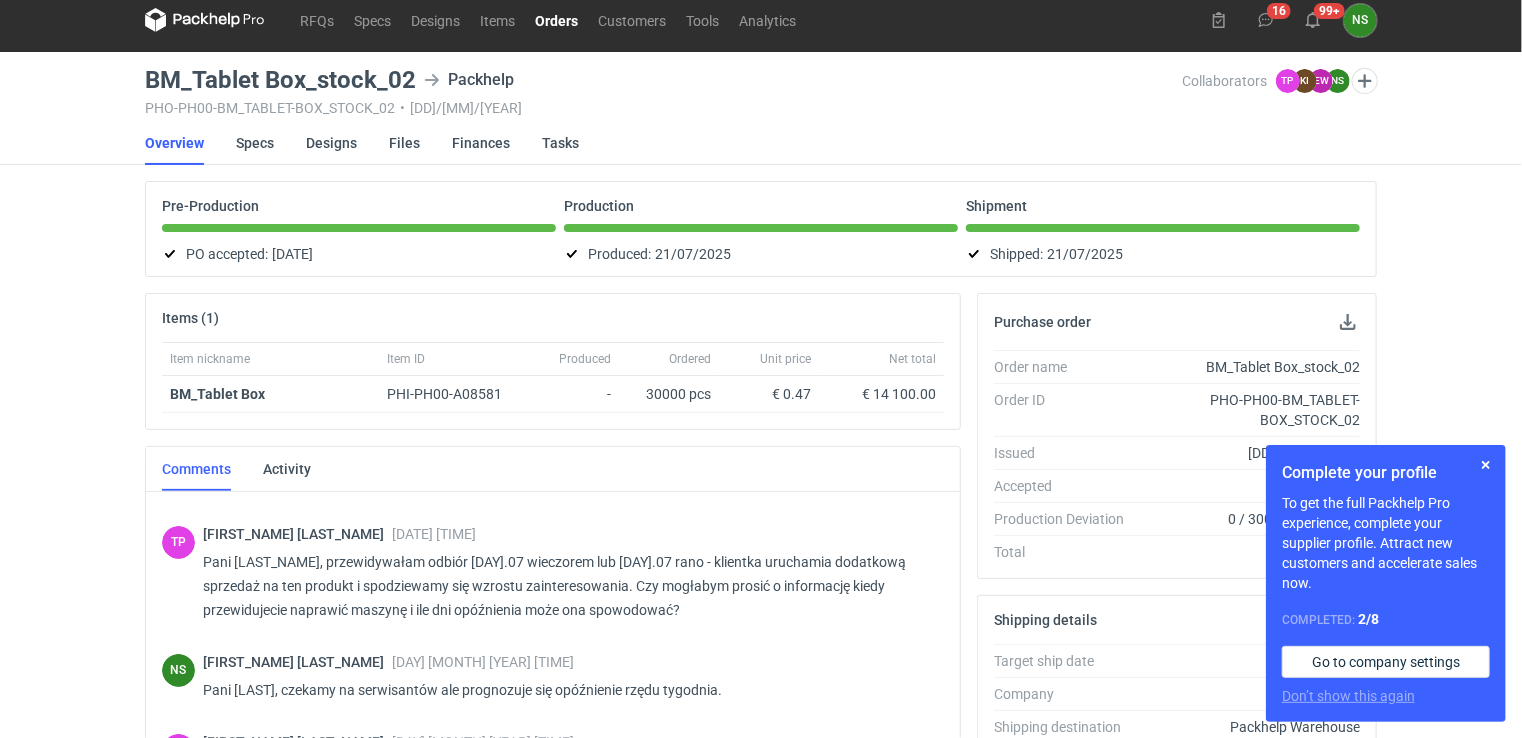 scroll, scrollTop: 2, scrollLeft: 0, axis: vertical 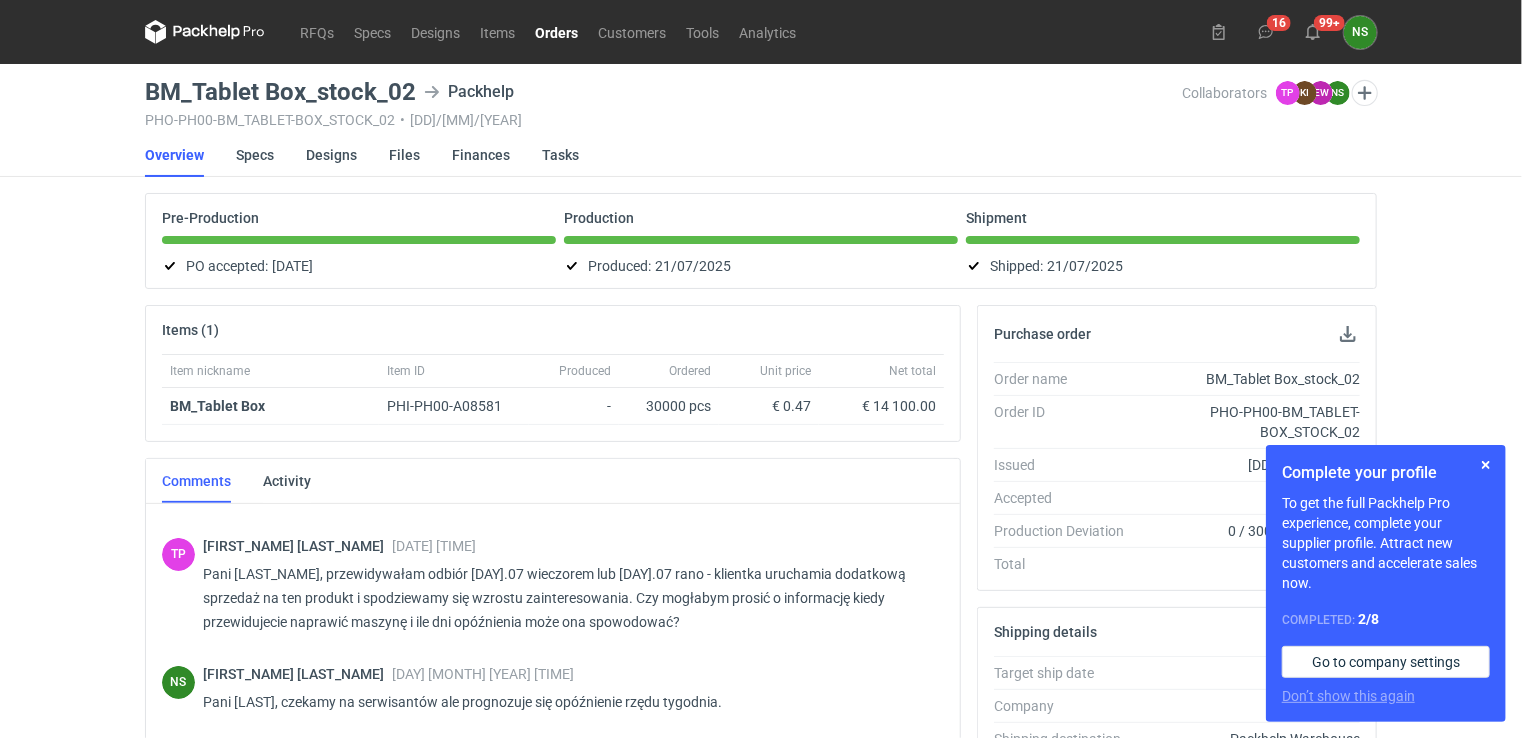 click on "Orders" at bounding box center (556, 32) 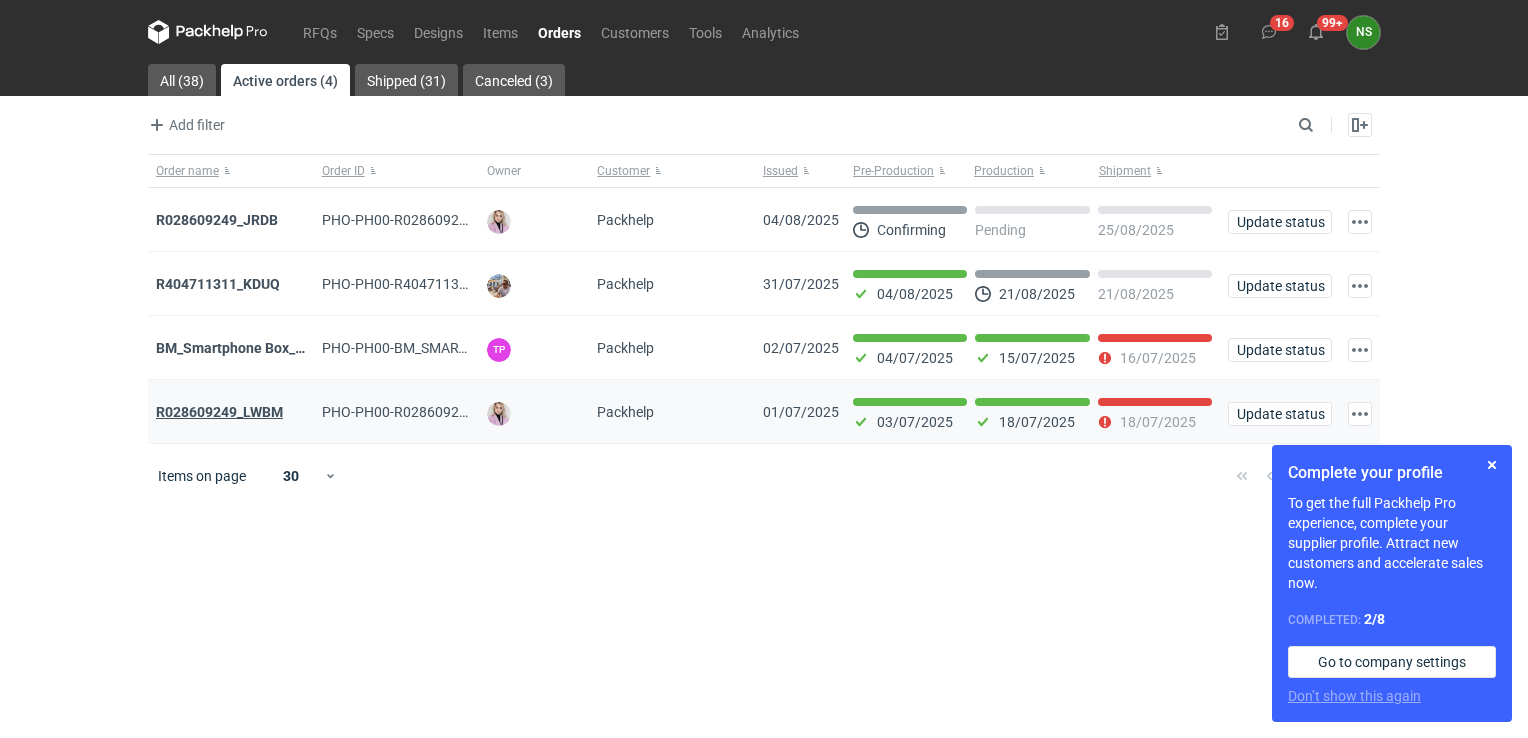 click on "R028609249_LWBM" at bounding box center (219, 412) 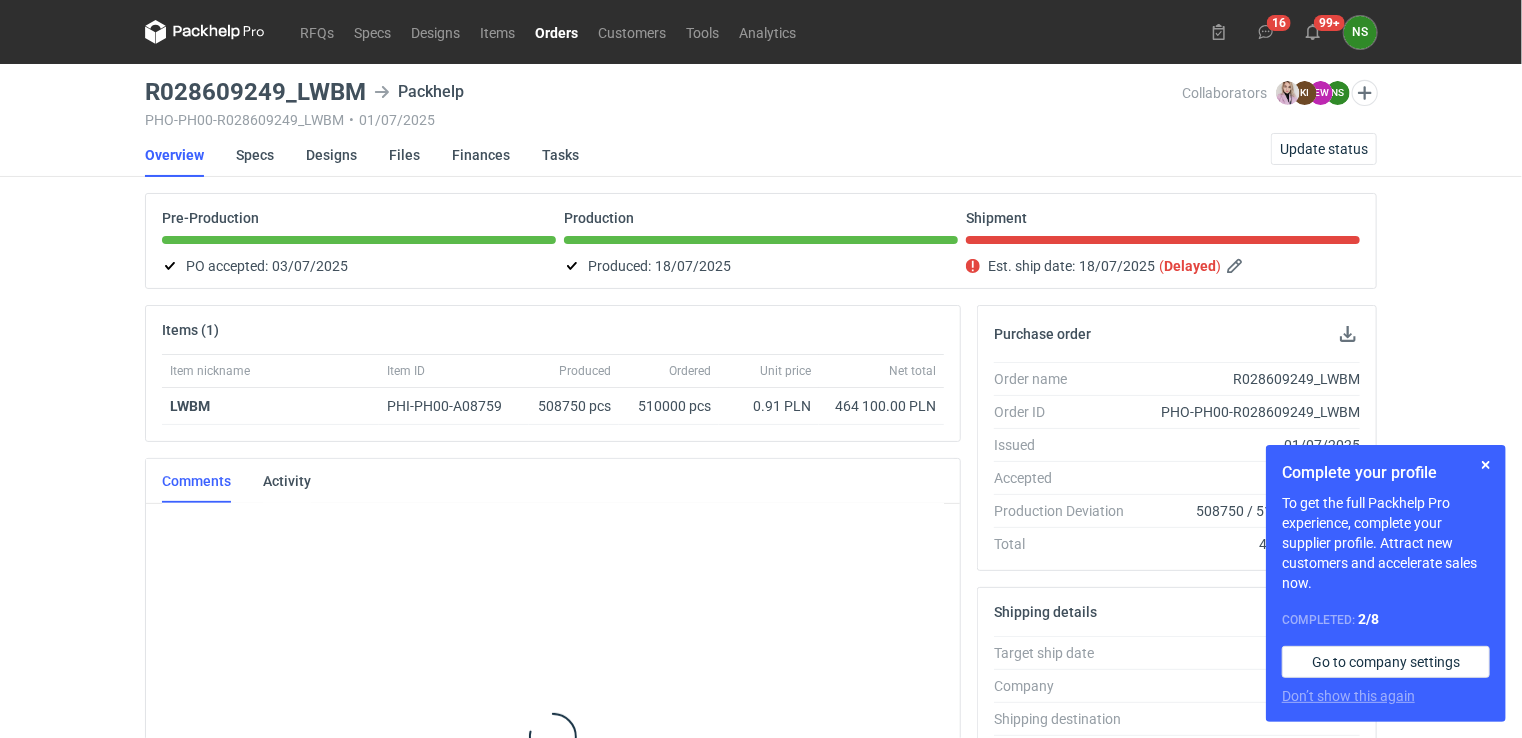 scroll, scrollTop: 81, scrollLeft: 0, axis: vertical 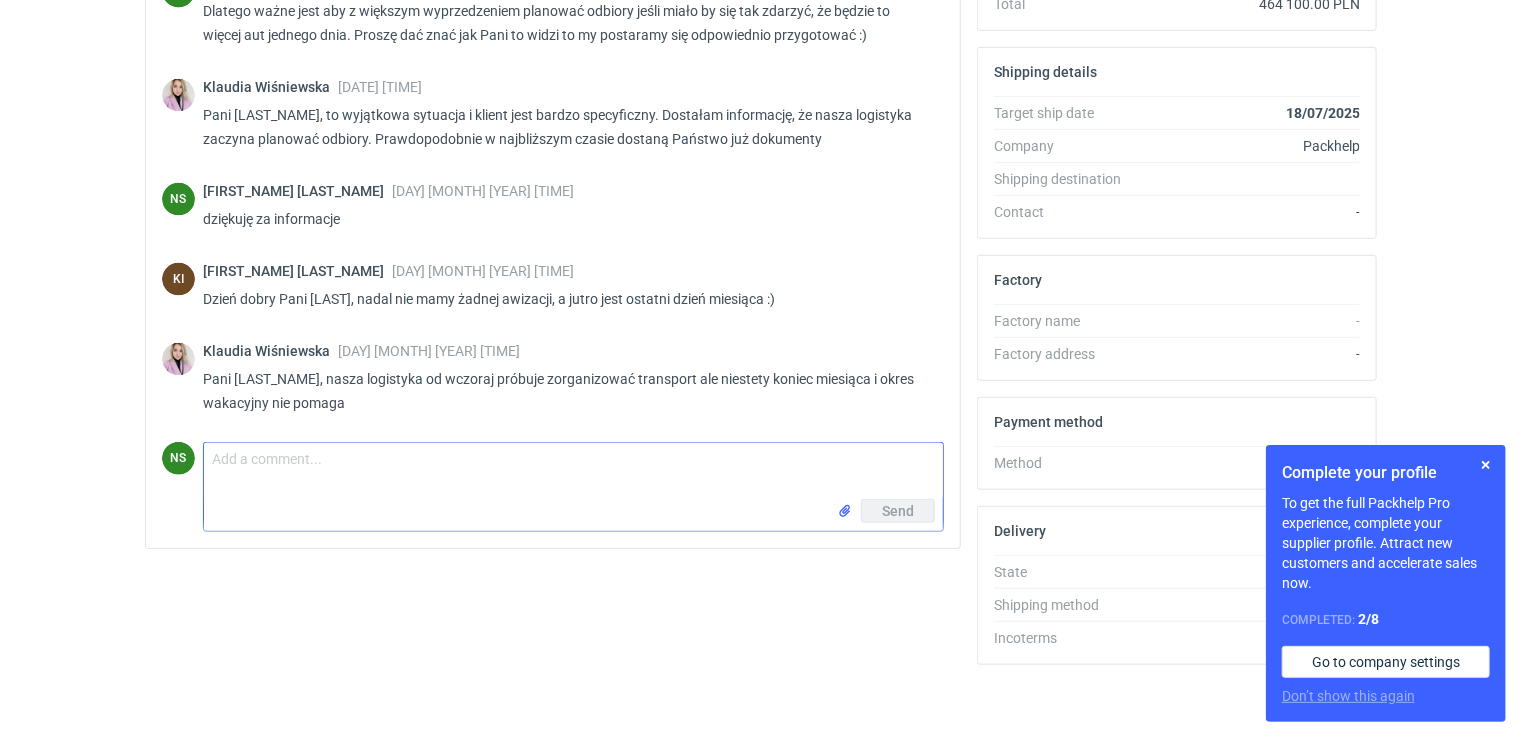 click on "Comment message" at bounding box center [573, 471] 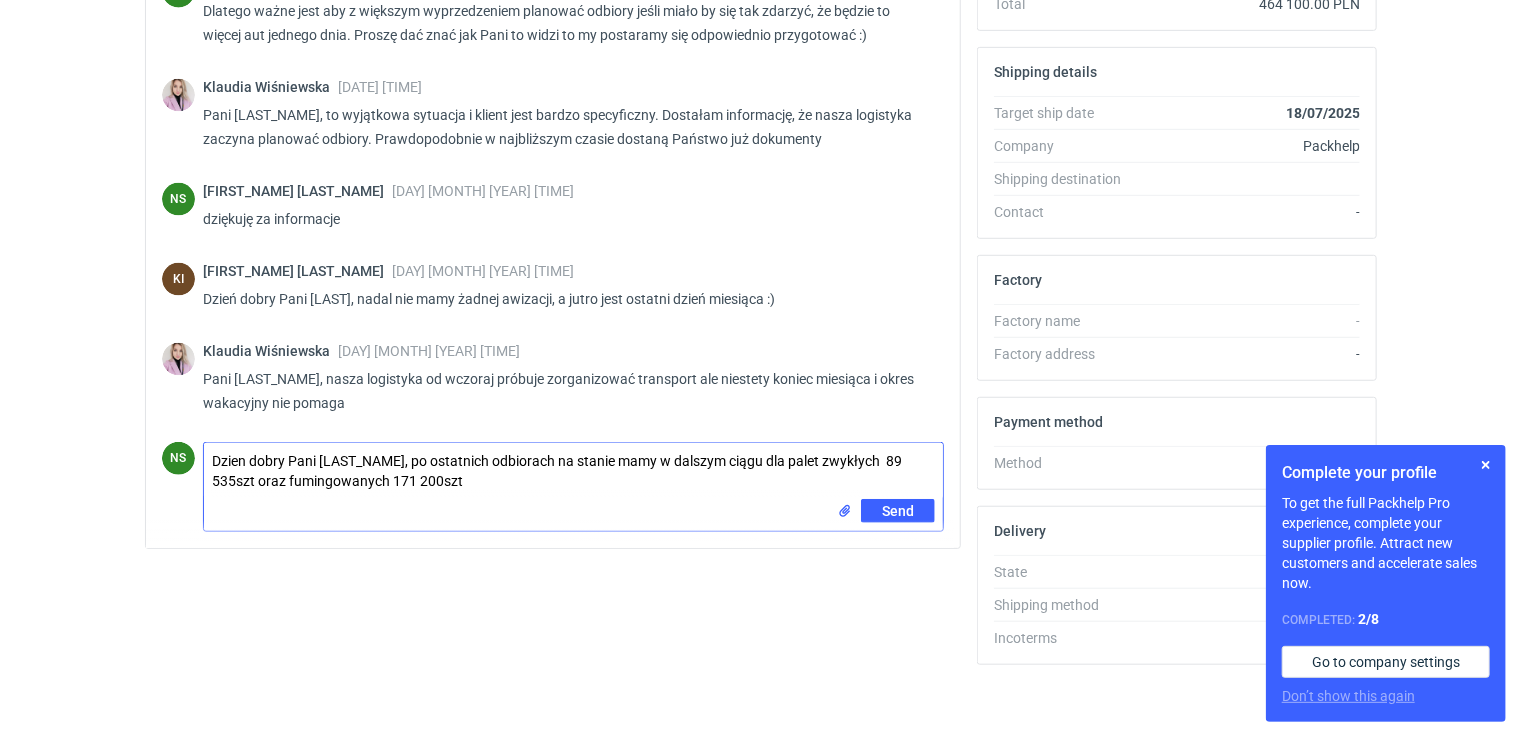 click on "Dzien dobry Pani [LAST_NAME], po ostatnich odbiorach na stanie mamy w dalszym ciągu dla palet zwykłych  89 535szt oraz fumingowanych 171 200szt" at bounding box center [573, 471] 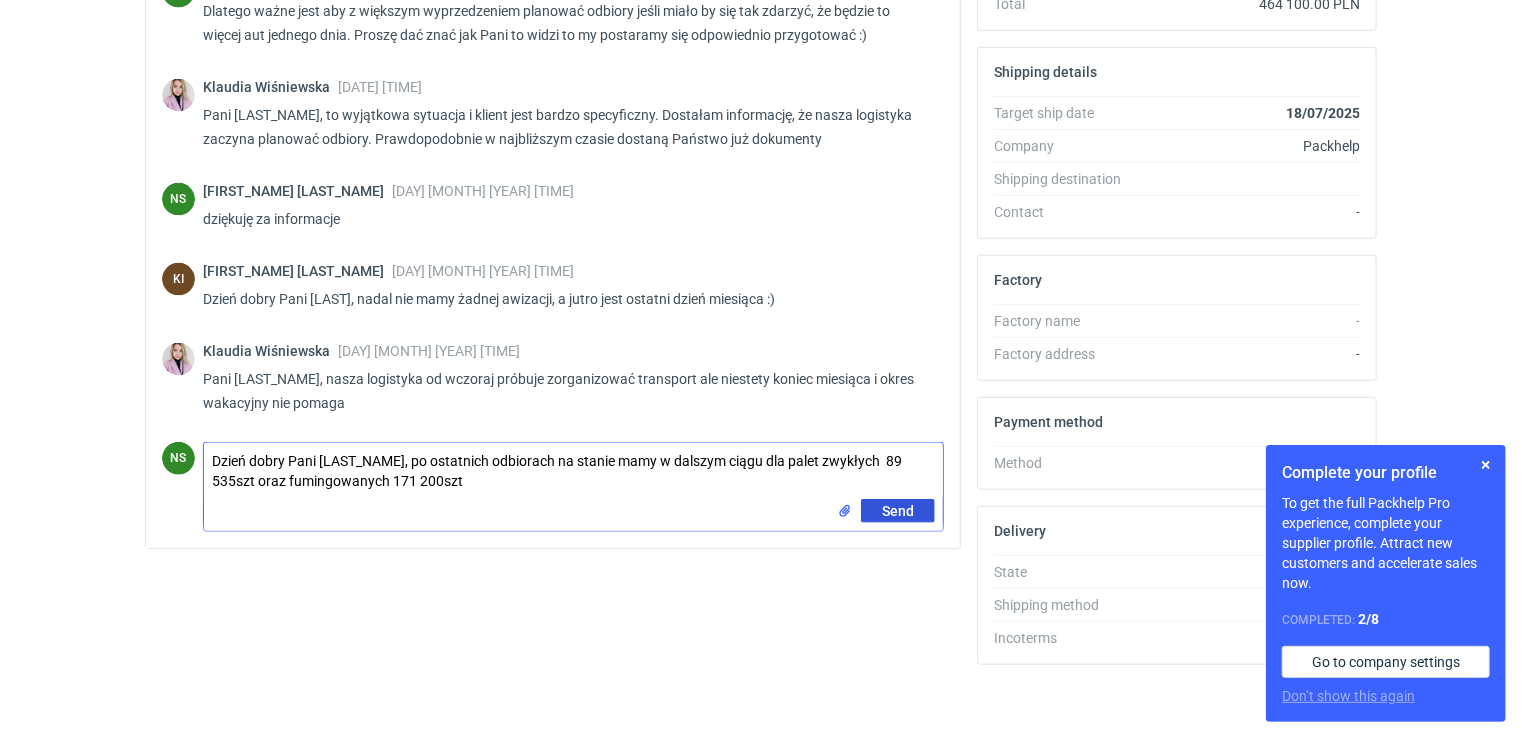 type on "Dzień dobry Pani [LAST_NAME], po ostatnich odbiorach na stanie mamy w dalszym ciągu dla palet zwykłych  89 535szt oraz fumingowanych 171 200szt" 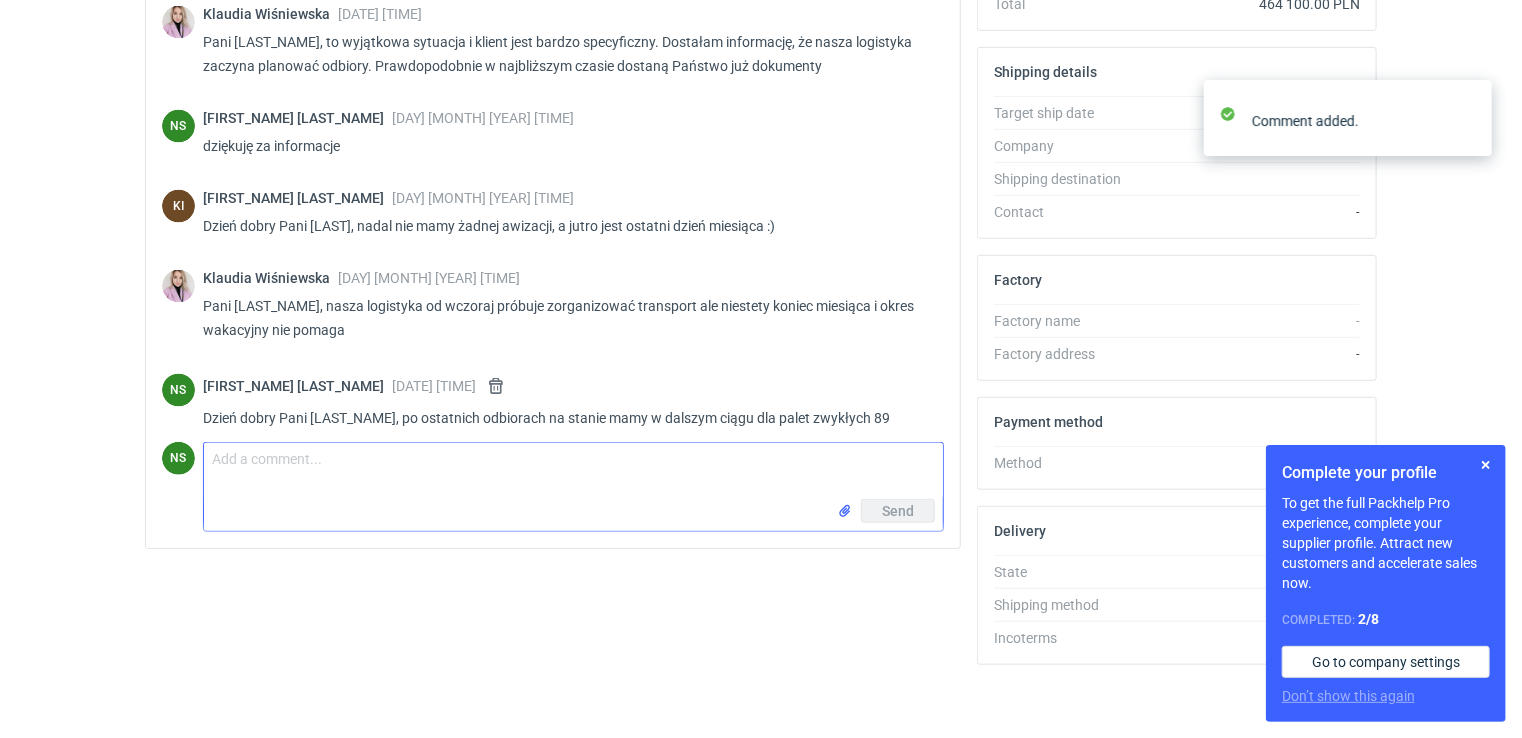 scroll, scrollTop: 1487, scrollLeft: 0, axis: vertical 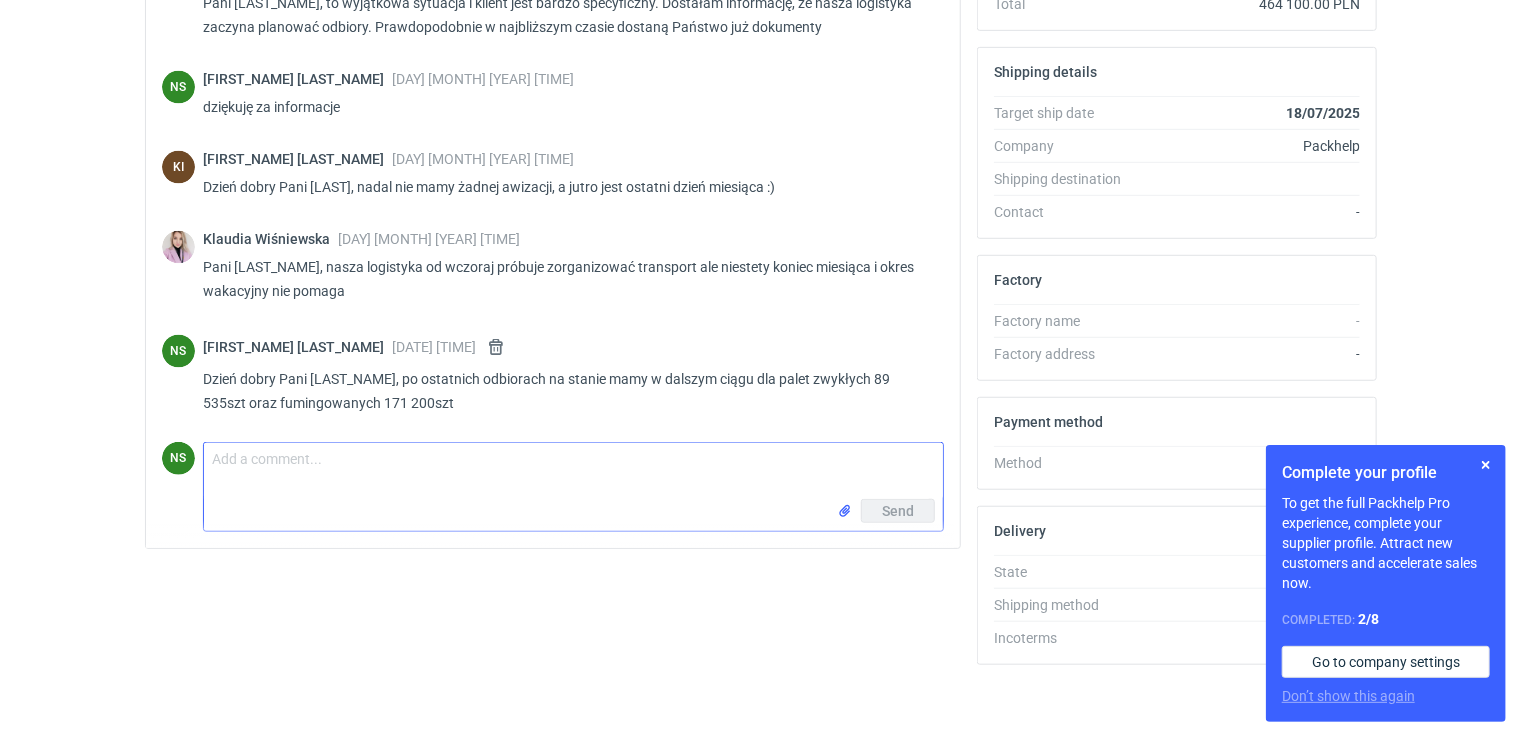 click on "Comment message" at bounding box center (573, 471) 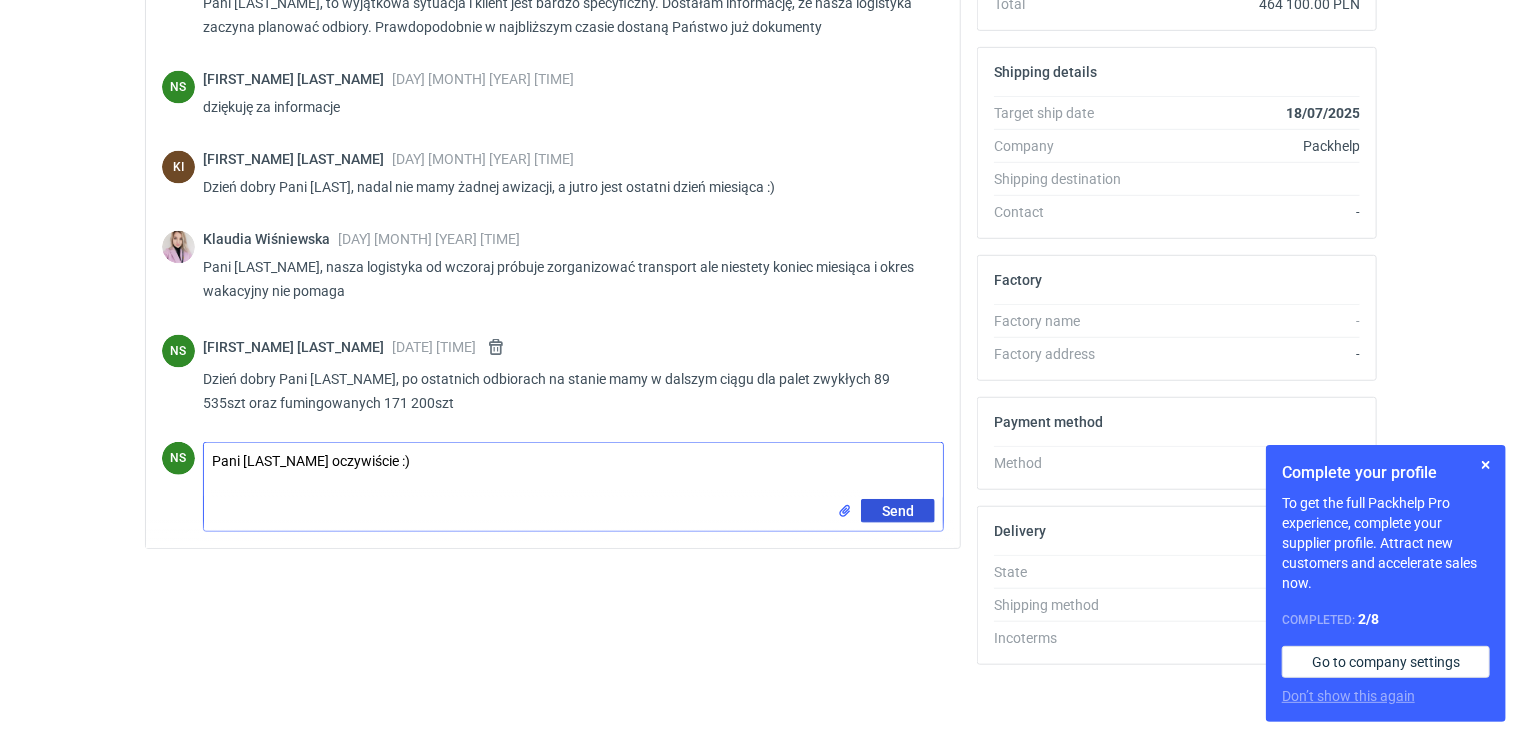 type on "Pani [LAST_NAME] oczywiście :)" 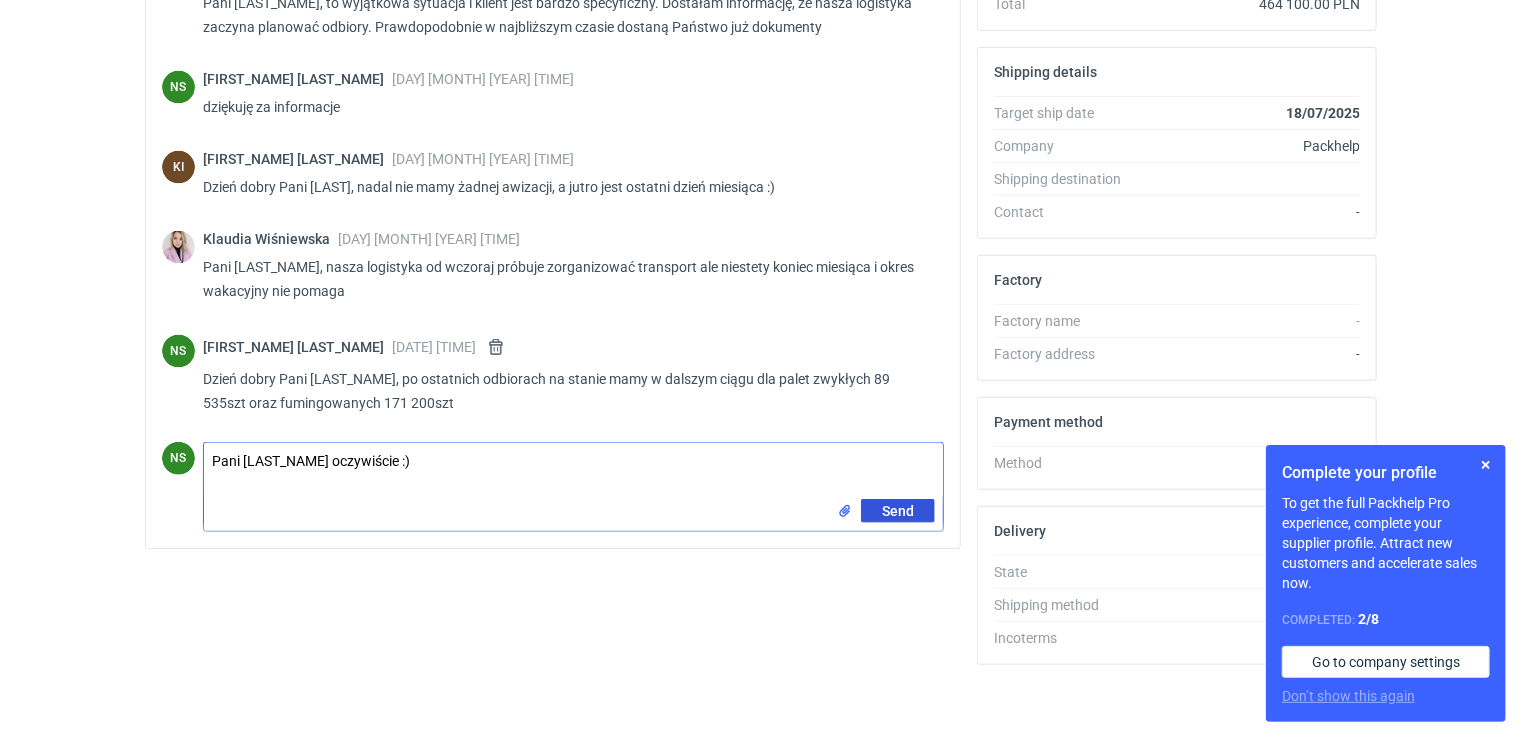 click on "Send" at bounding box center [898, 511] 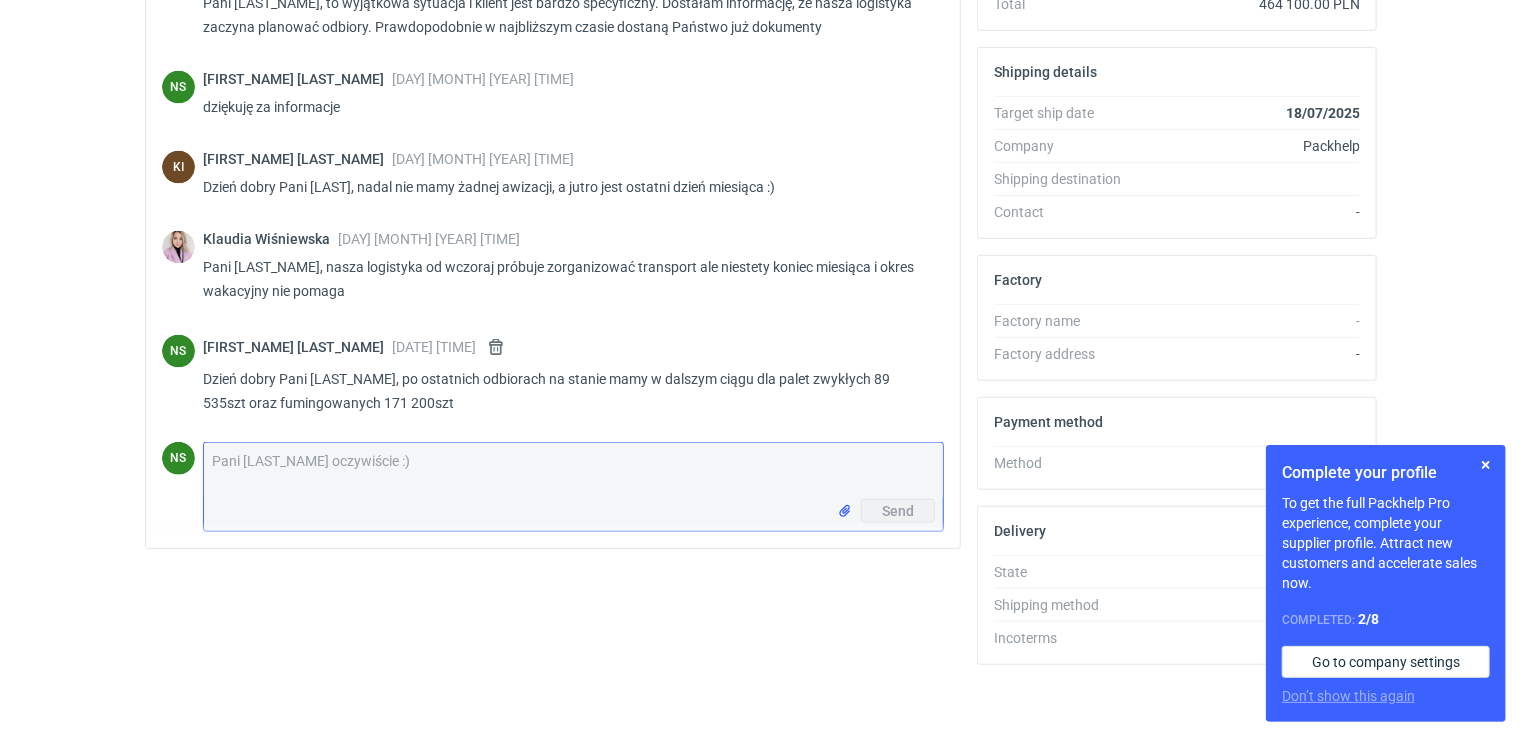 type 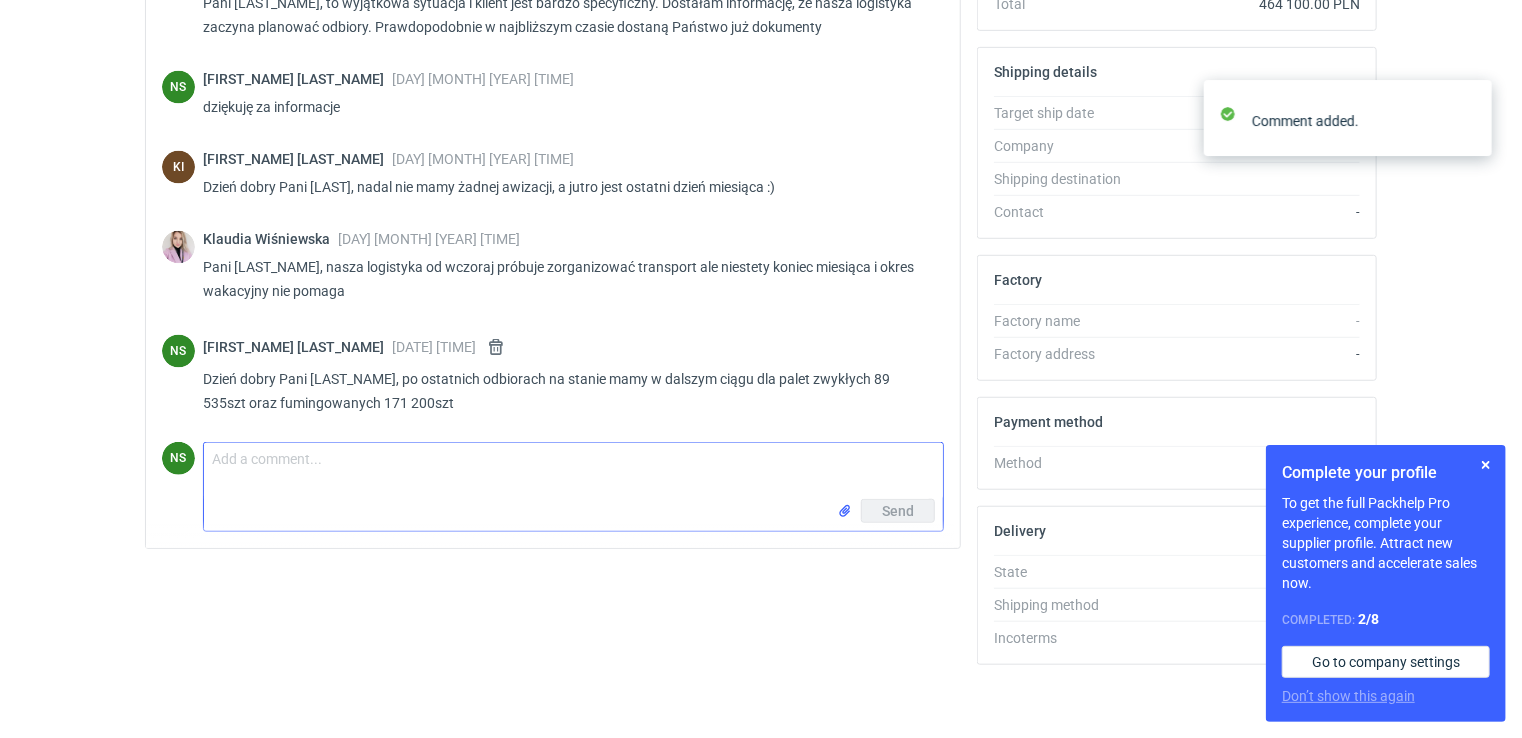 scroll, scrollTop: 1575, scrollLeft: 0, axis: vertical 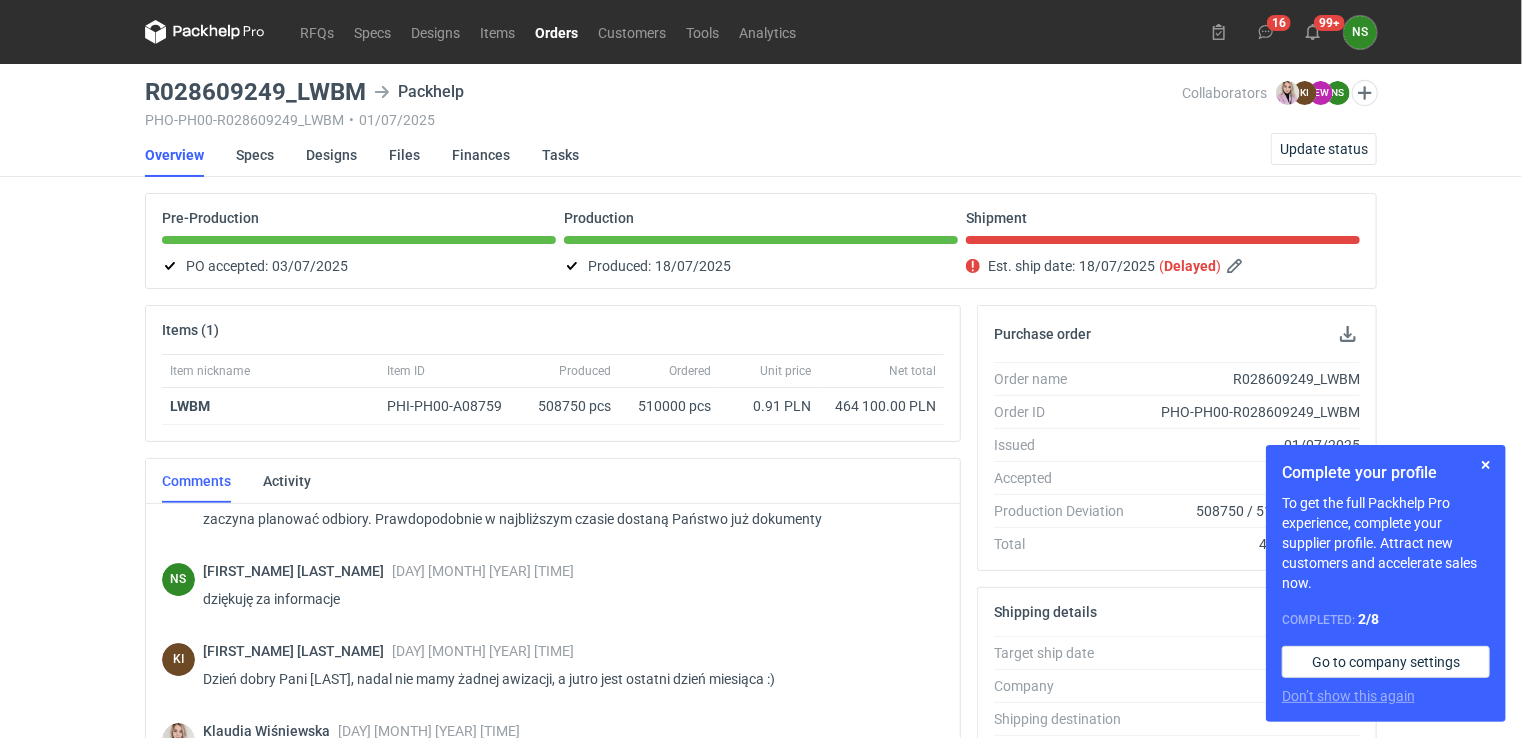 click on "Orders" at bounding box center [556, 32] 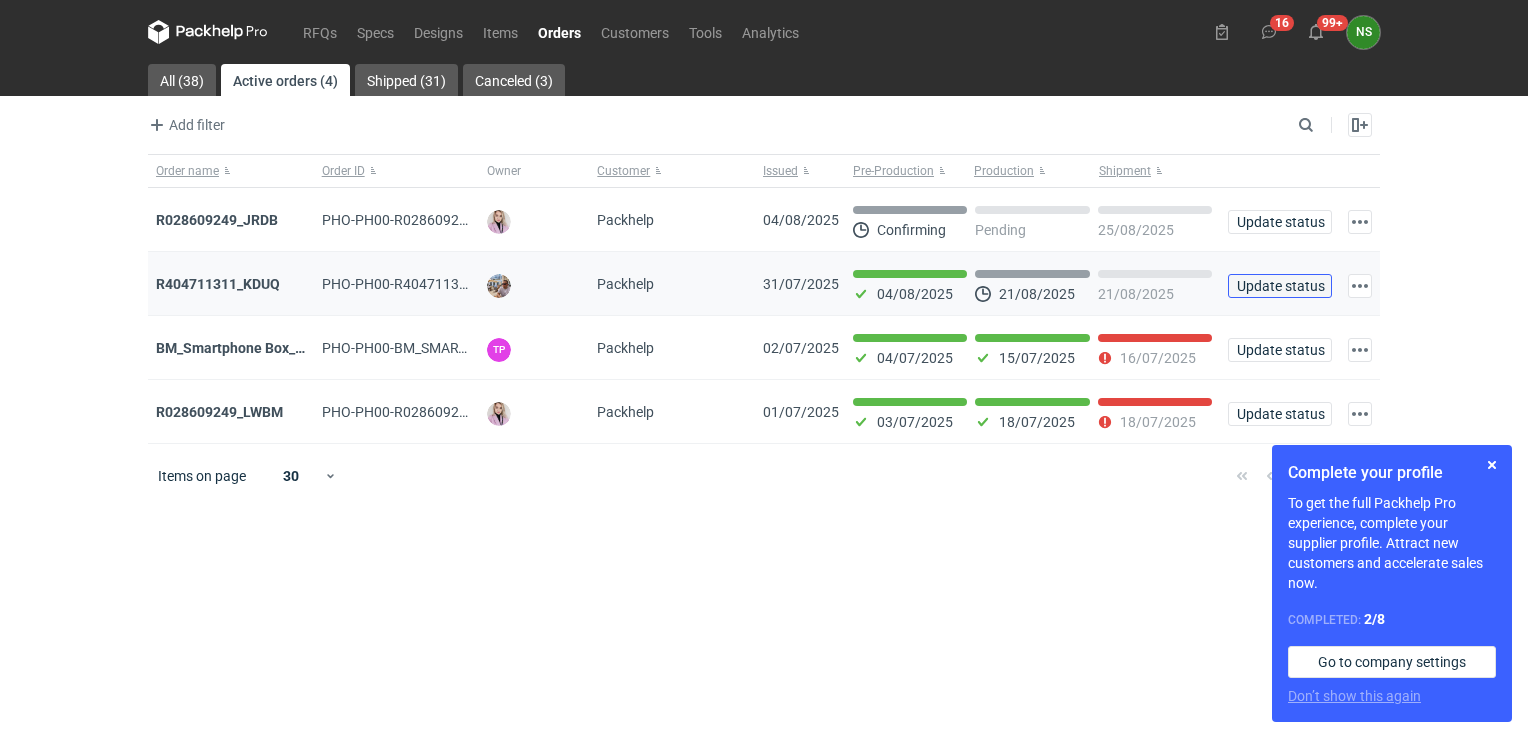 click on "Update status" at bounding box center [1280, 286] 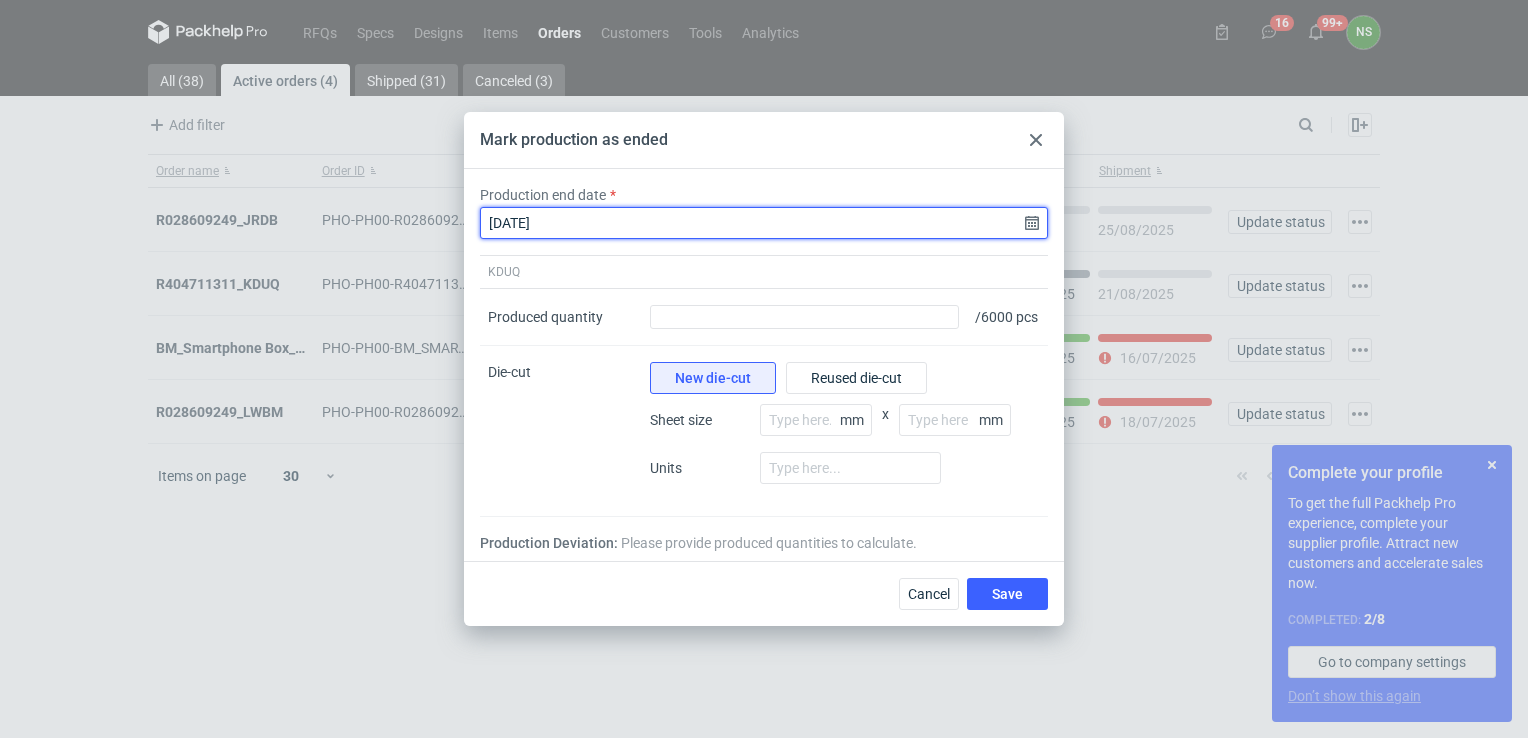 click on "[DATE]" at bounding box center [764, 223] 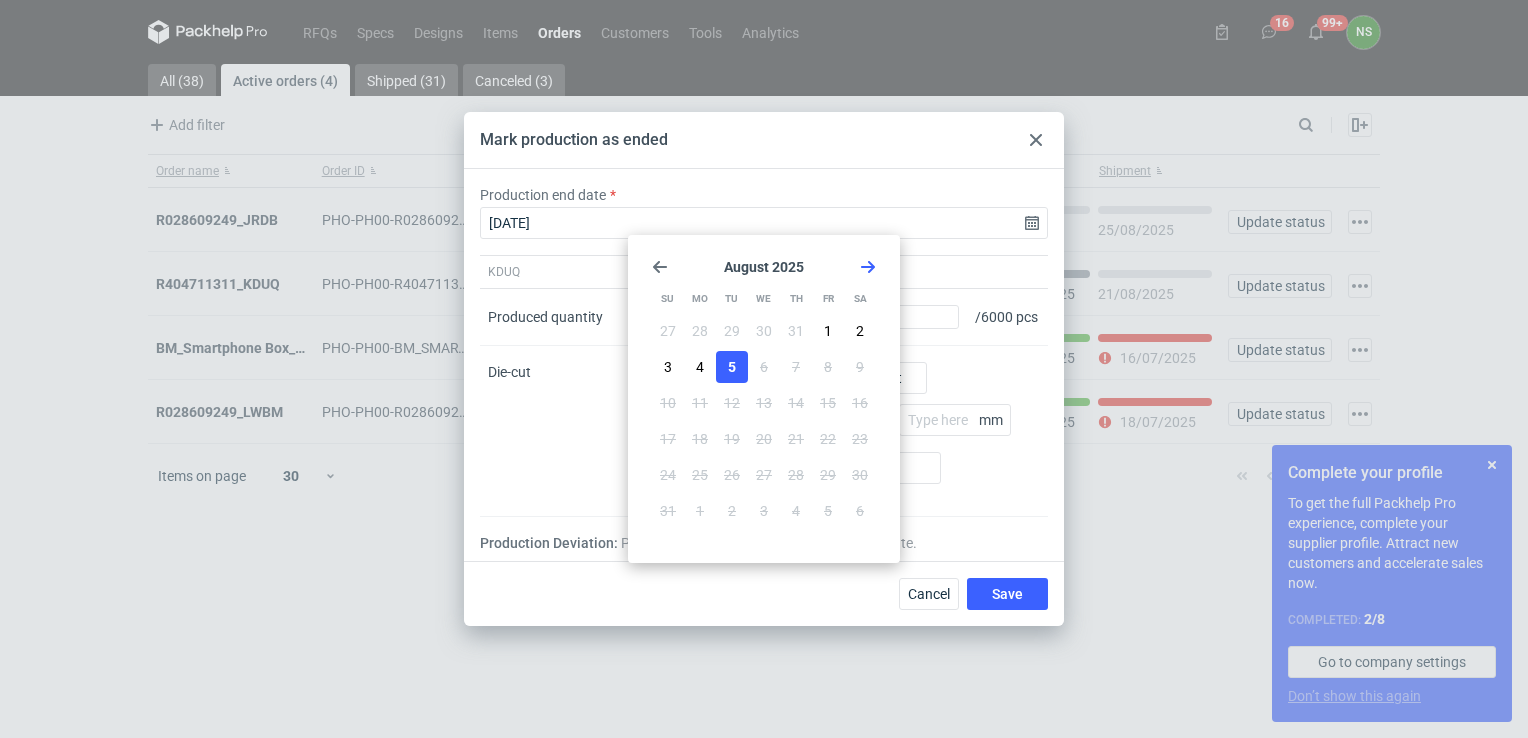 click on "Mark production as ended" at bounding box center [764, 140] 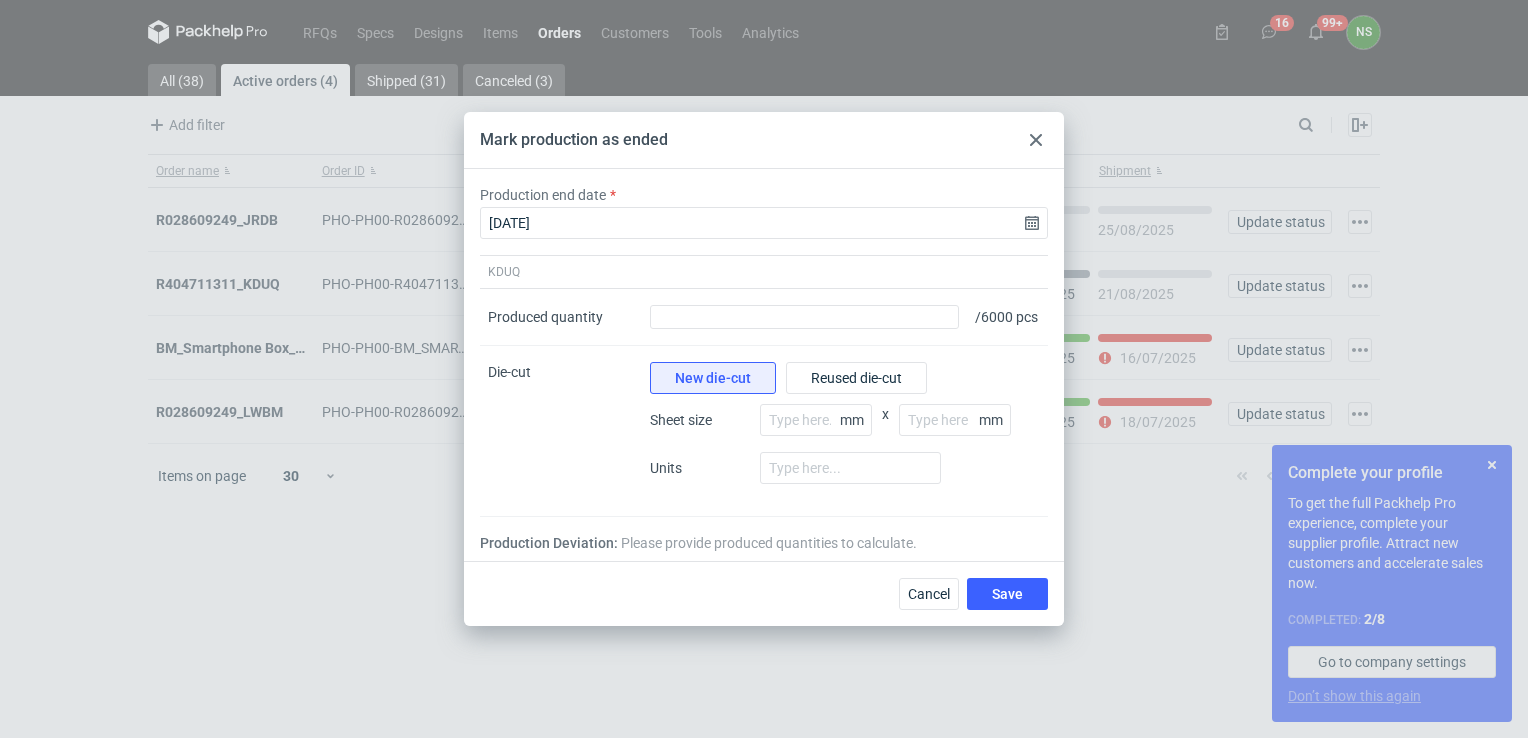 click 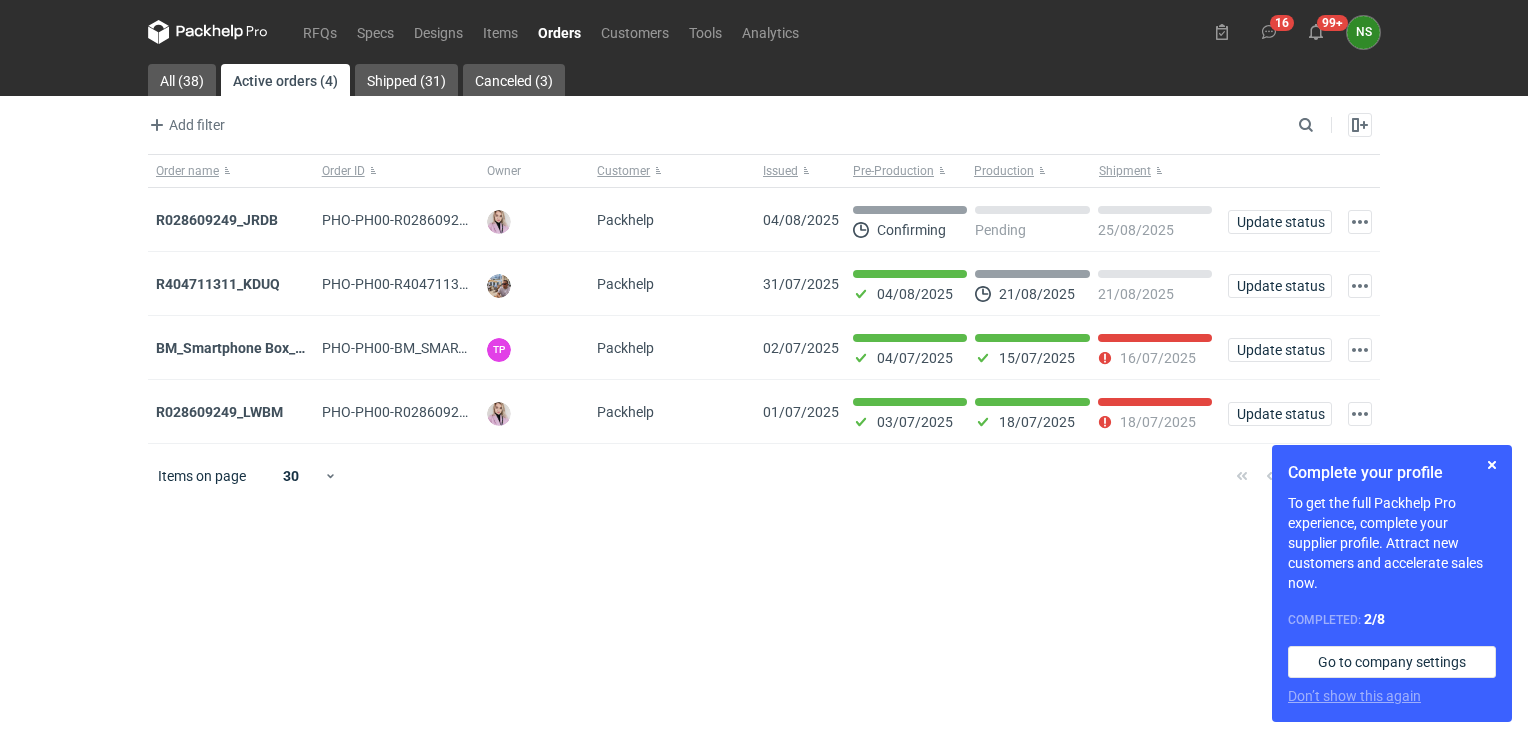 click on "R028609249_JRDB" at bounding box center [217, 220] 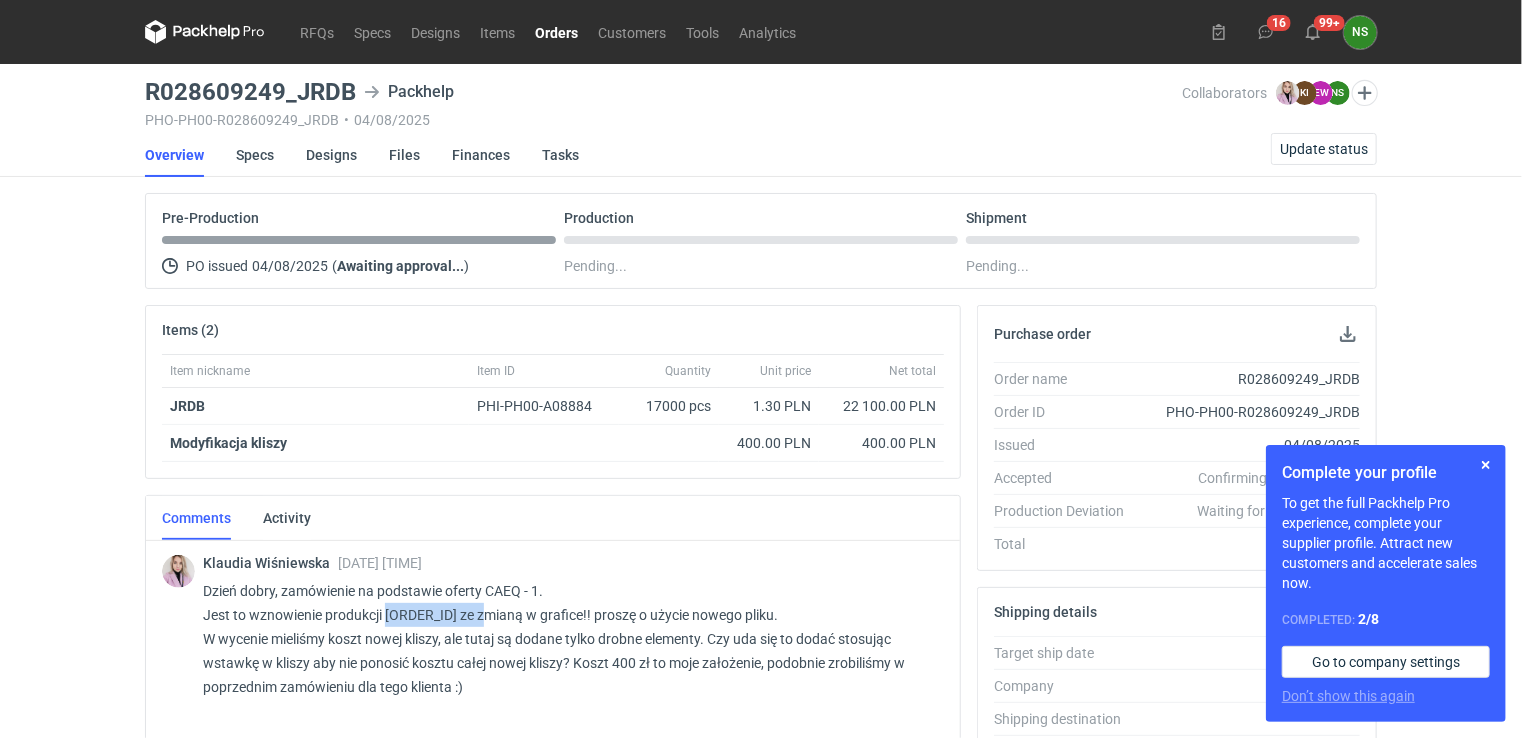 drag, startPoint x: 498, startPoint y: 611, endPoint x: 388, endPoint y: 614, distance: 110.0409 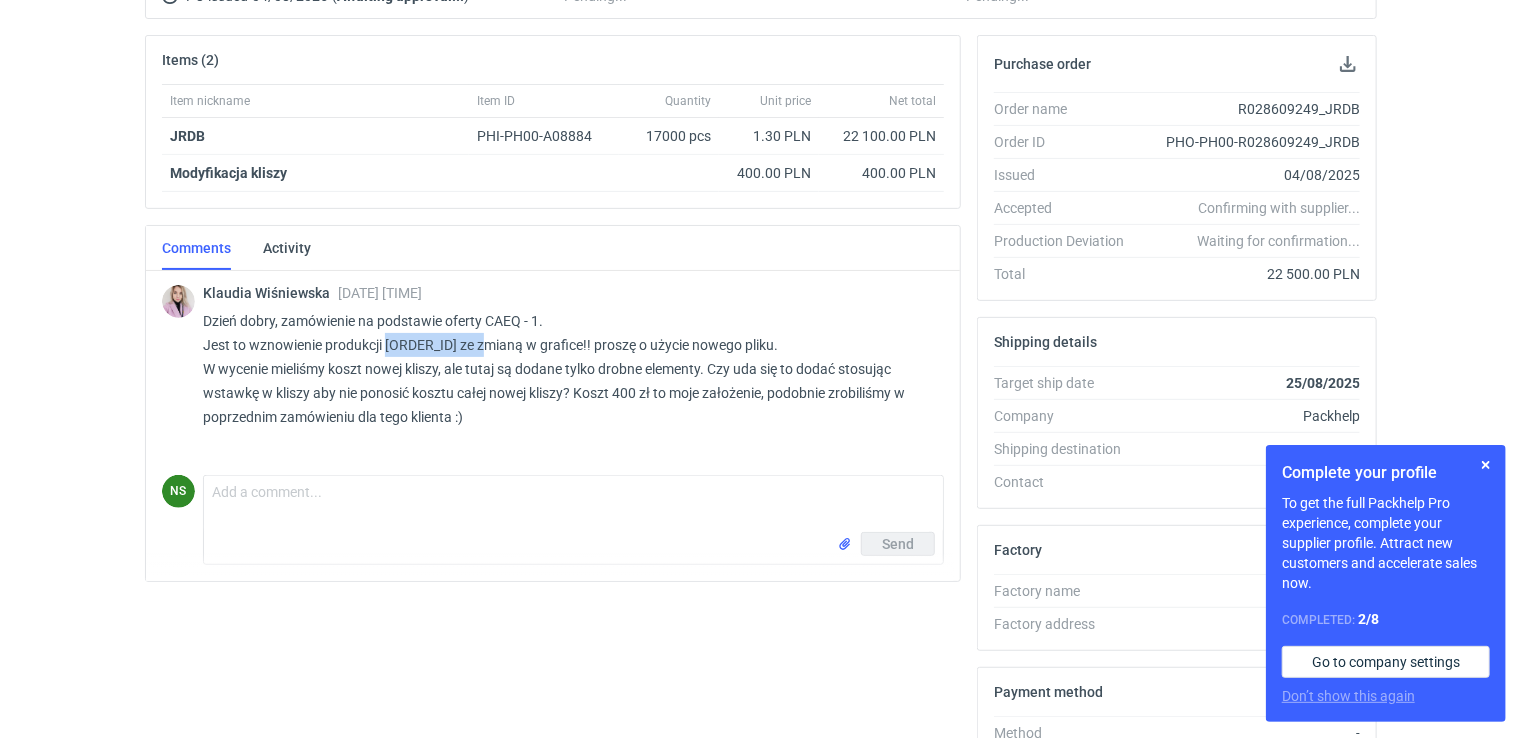 scroll, scrollTop: 400, scrollLeft: 0, axis: vertical 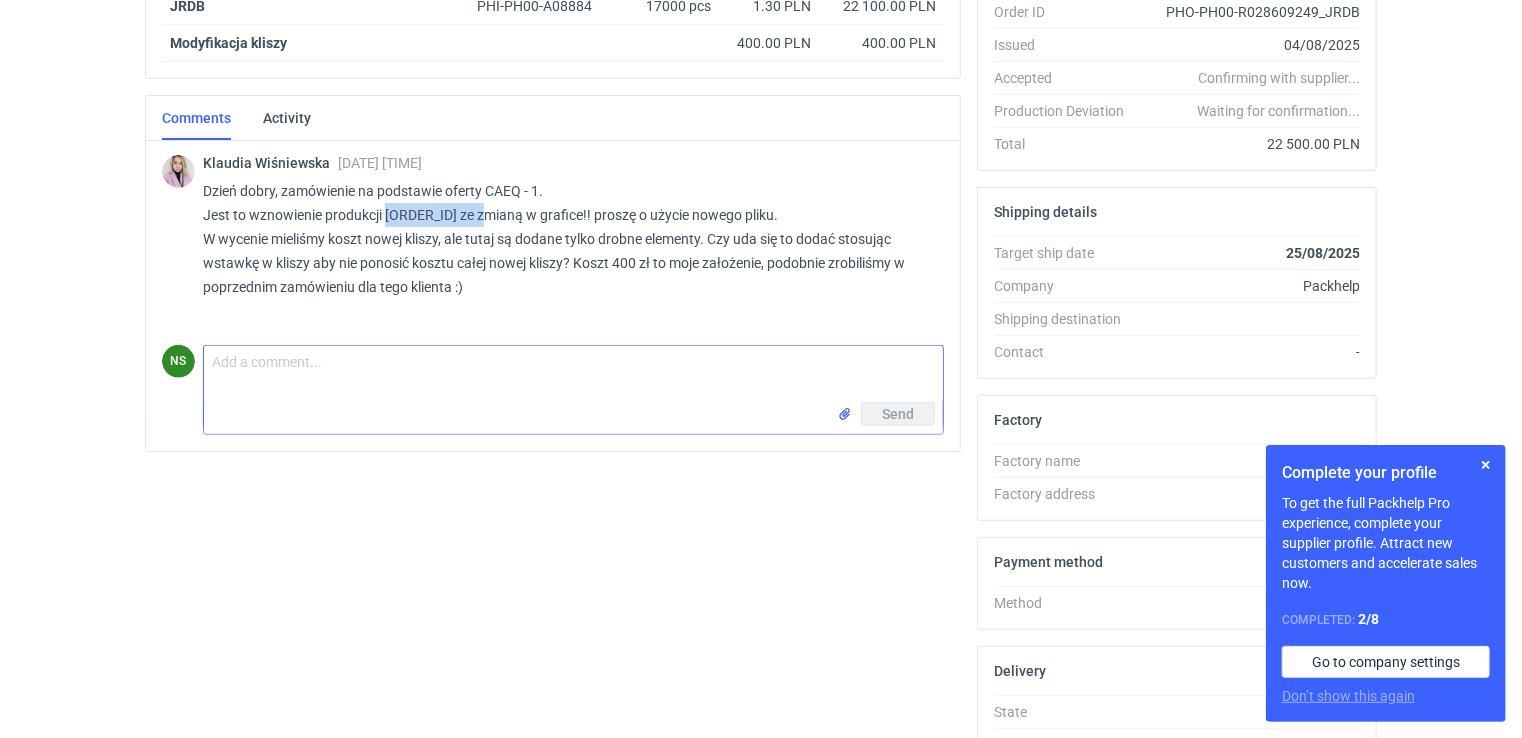 click on "Comment message" at bounding box center [573, 374] 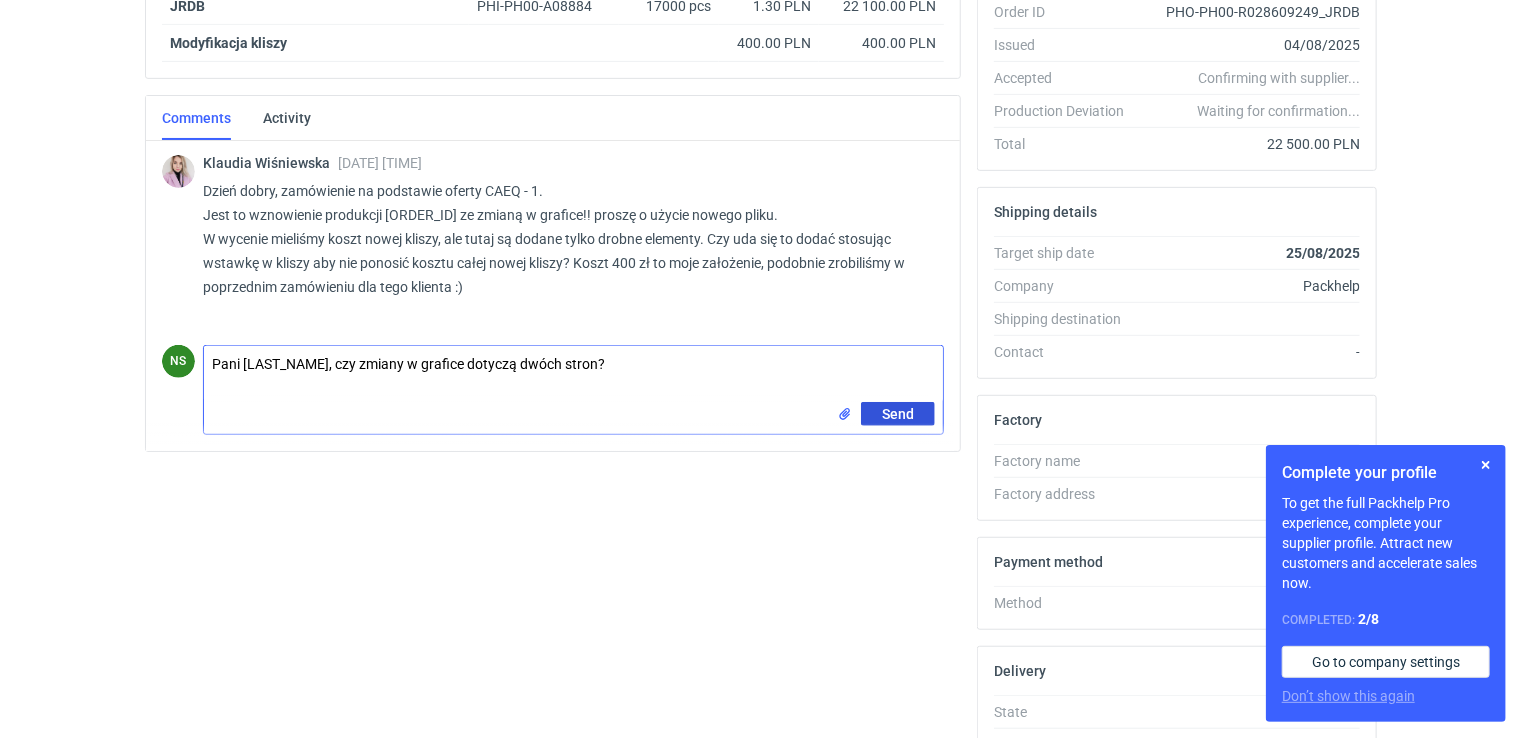 type on "Pani [LAST_NAME], czy zmiany w grafice dotyczą dwóch stron?" 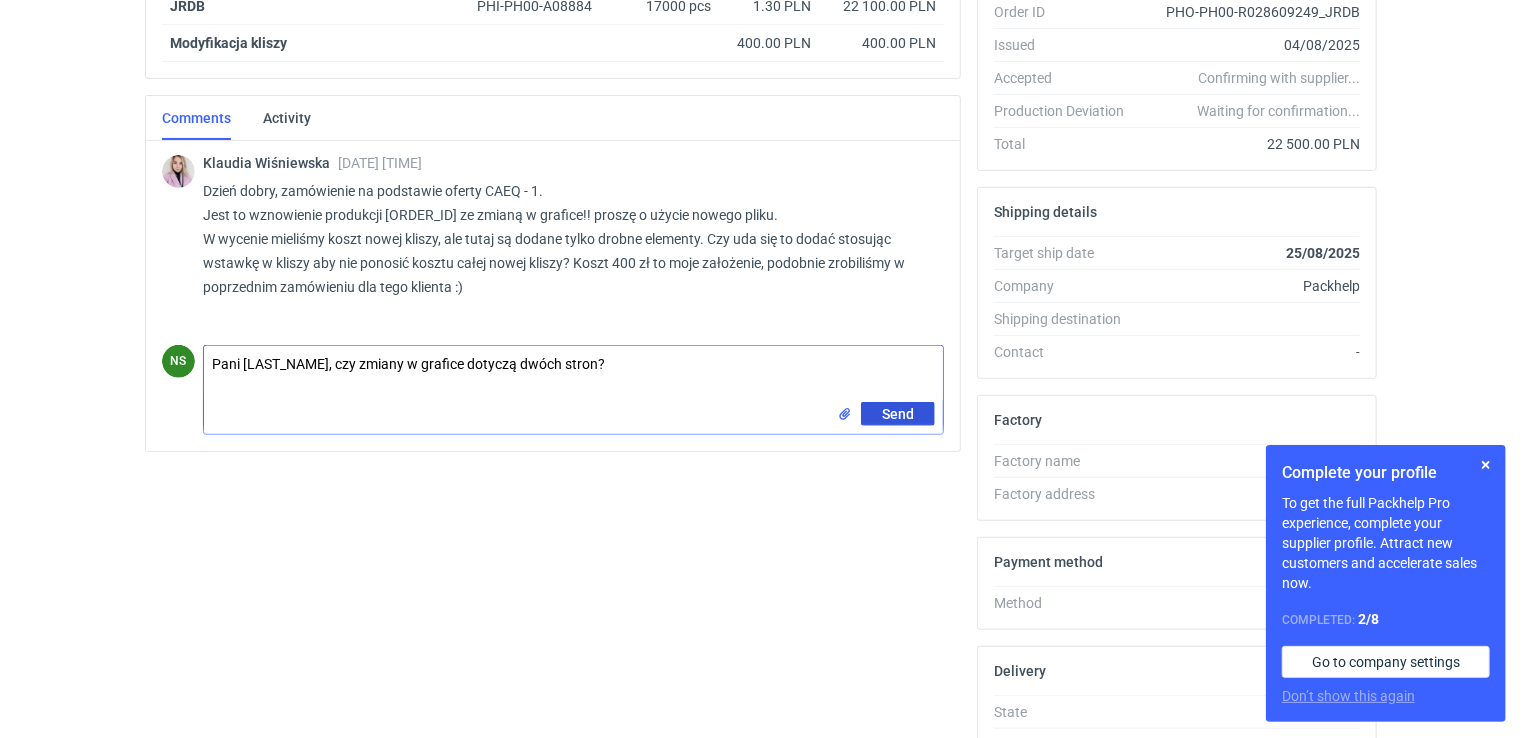 click on "Send" at bounding box center [898, 414] 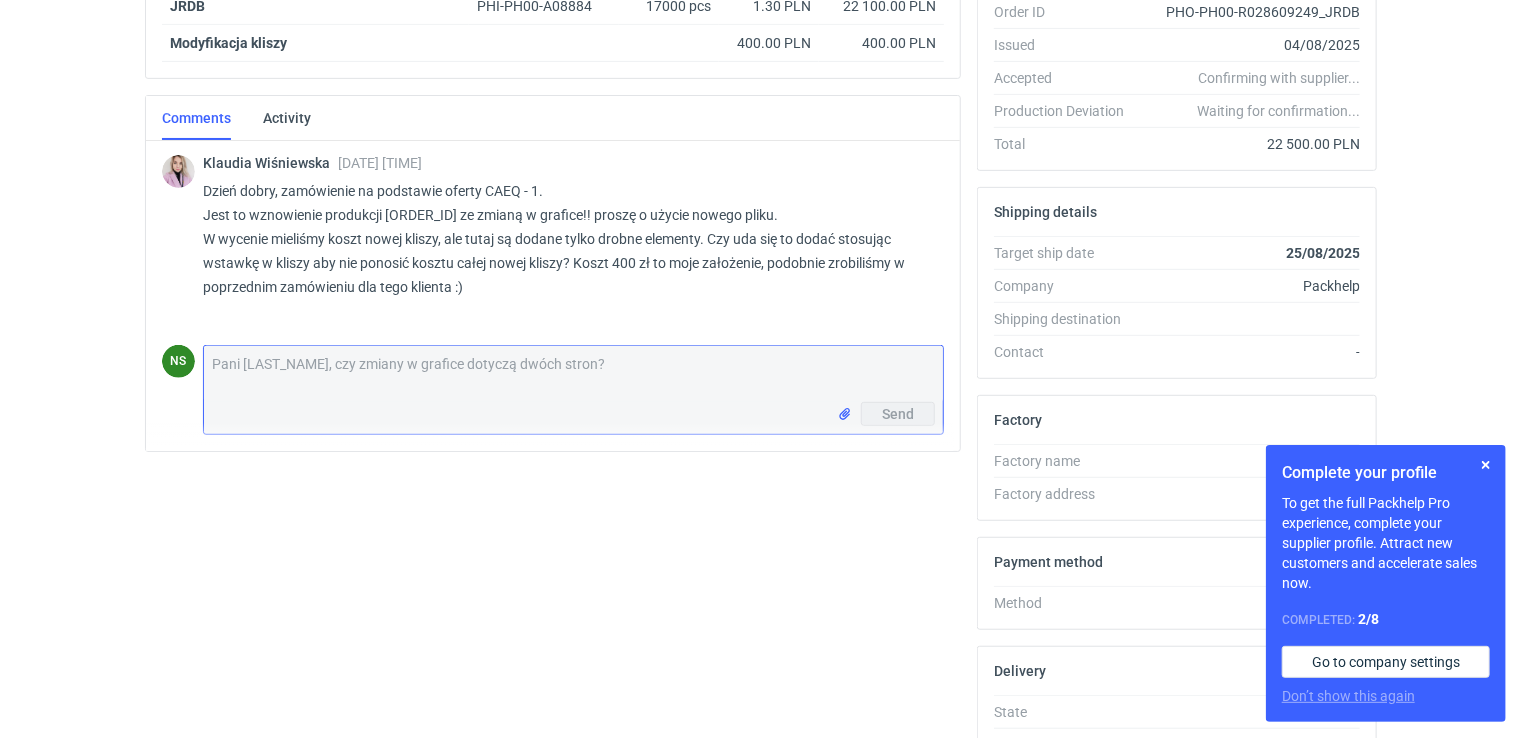 type 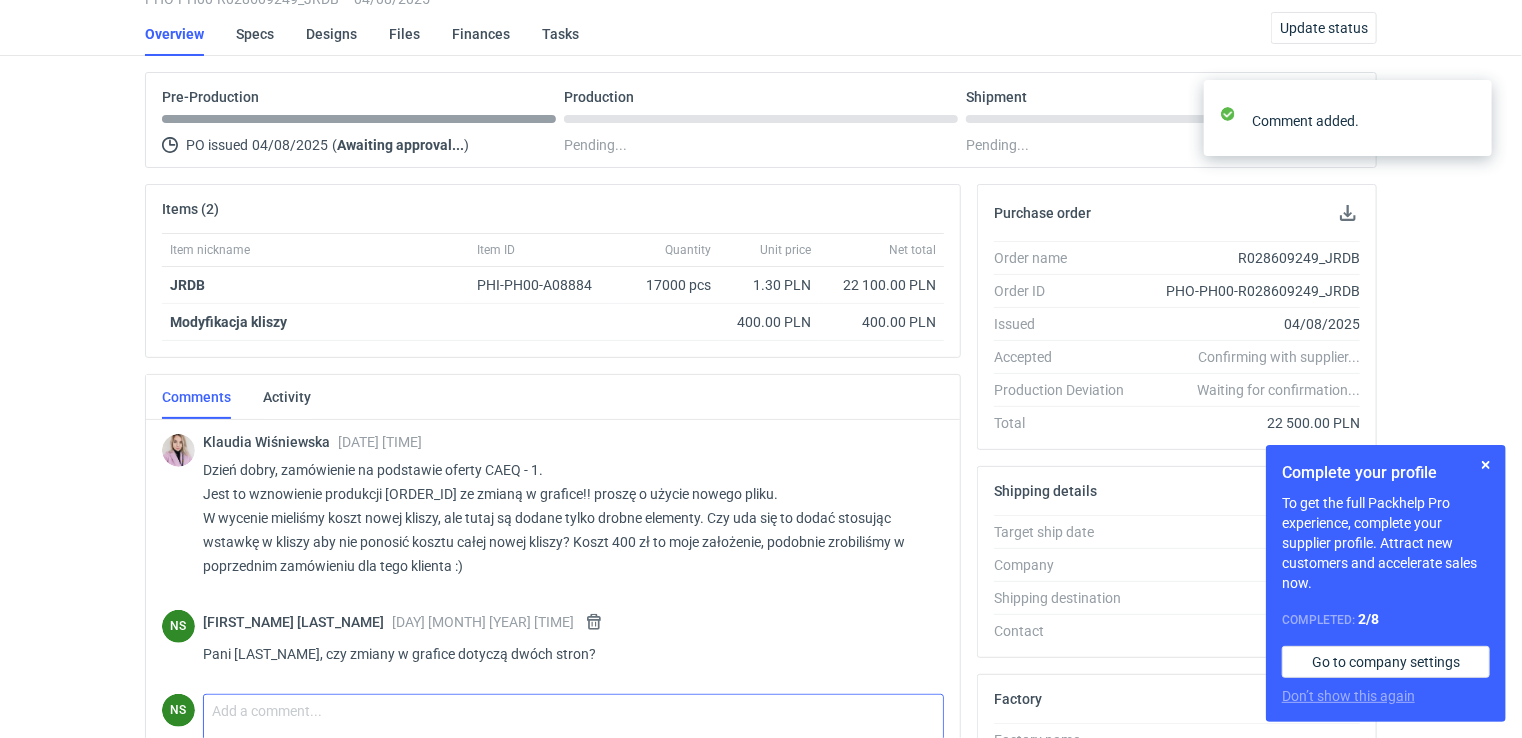 scroll, scrollTop: 36, scrollLeft: 0, axis: vertical 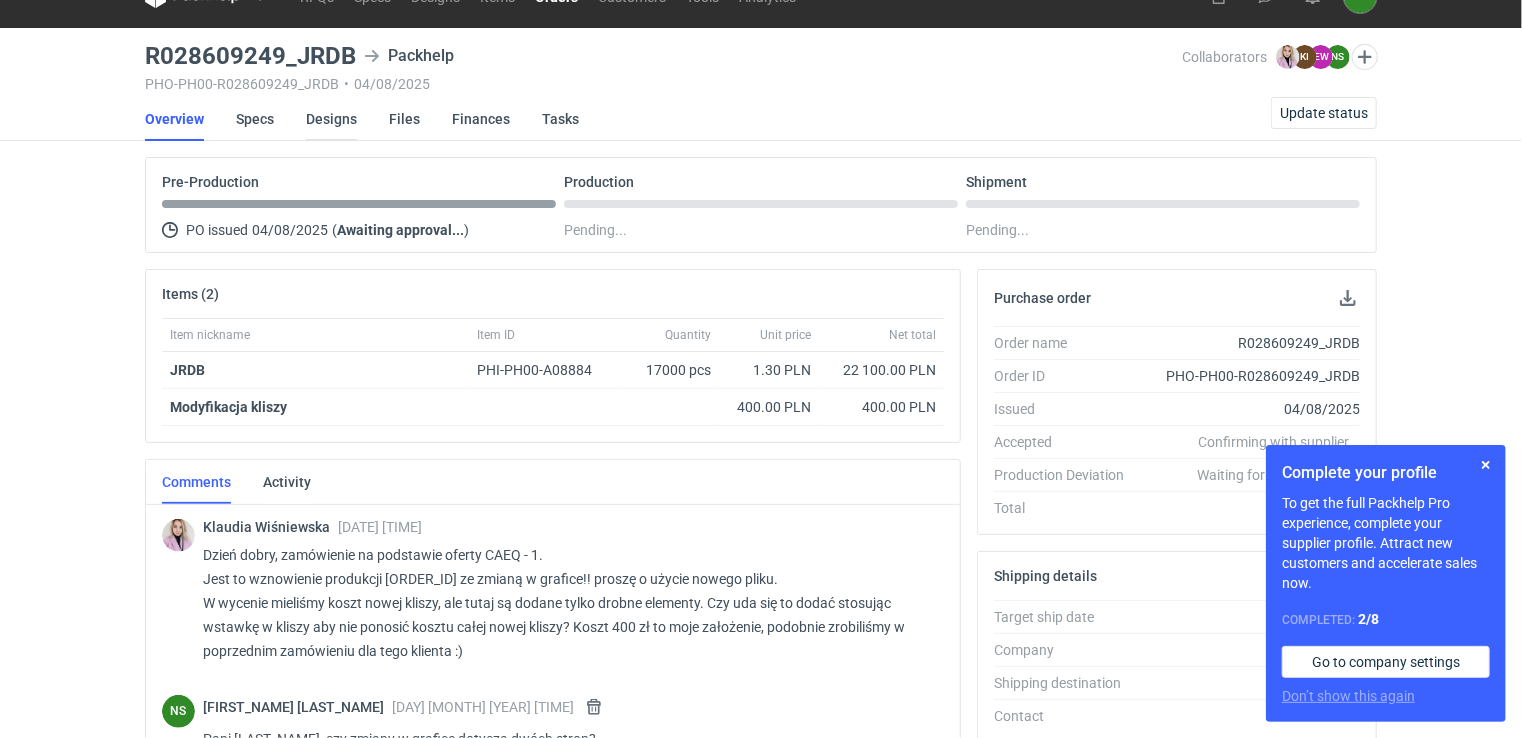 click on "Designs" at bounding box center (331, 119) 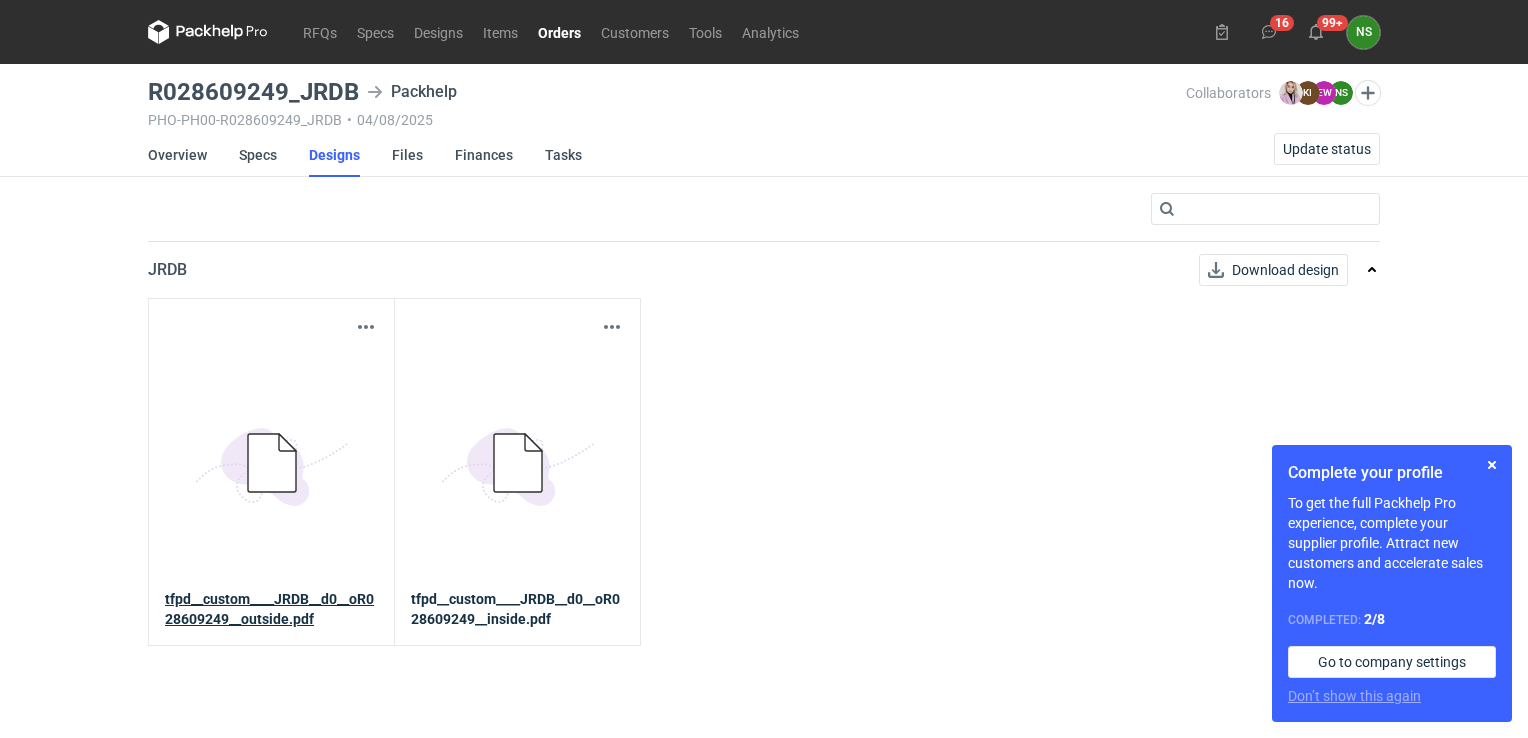 click on "tfpd__custom____JRDB__d0__oR028609249__outside.pdf" at bounding box center (269, 609) 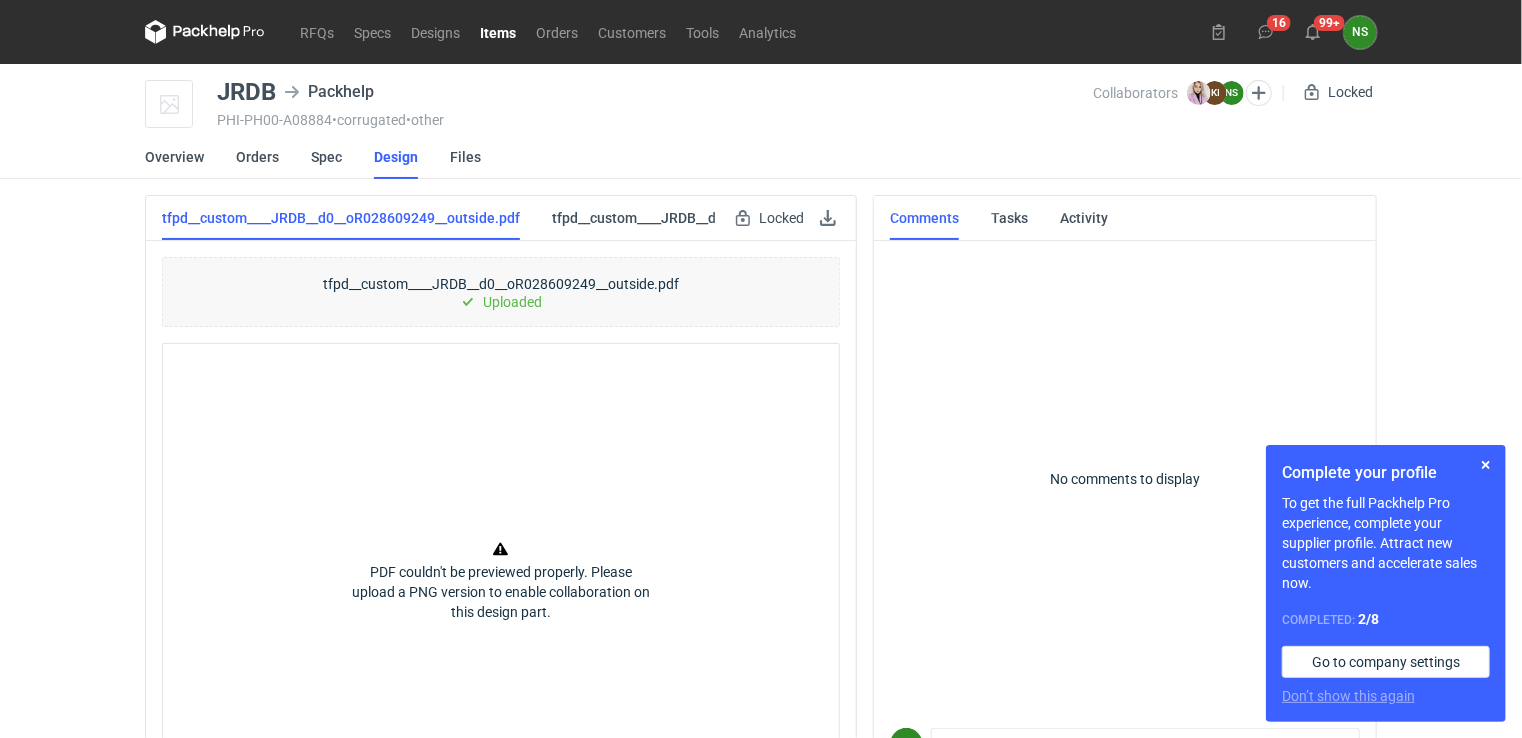 click on "Uploaded" at bounding box center [513, 302] 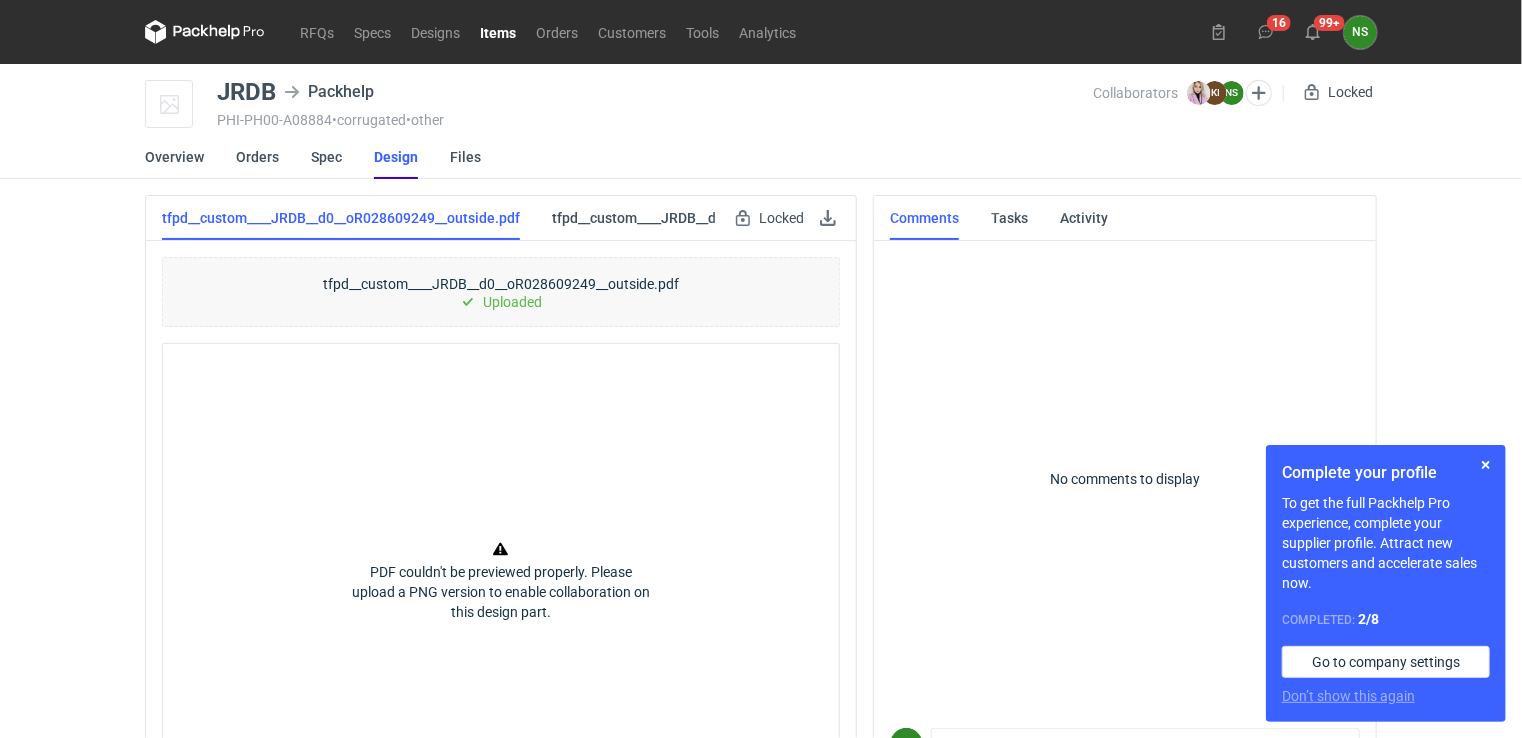 click on "Design" at bounding box center (396, 157) 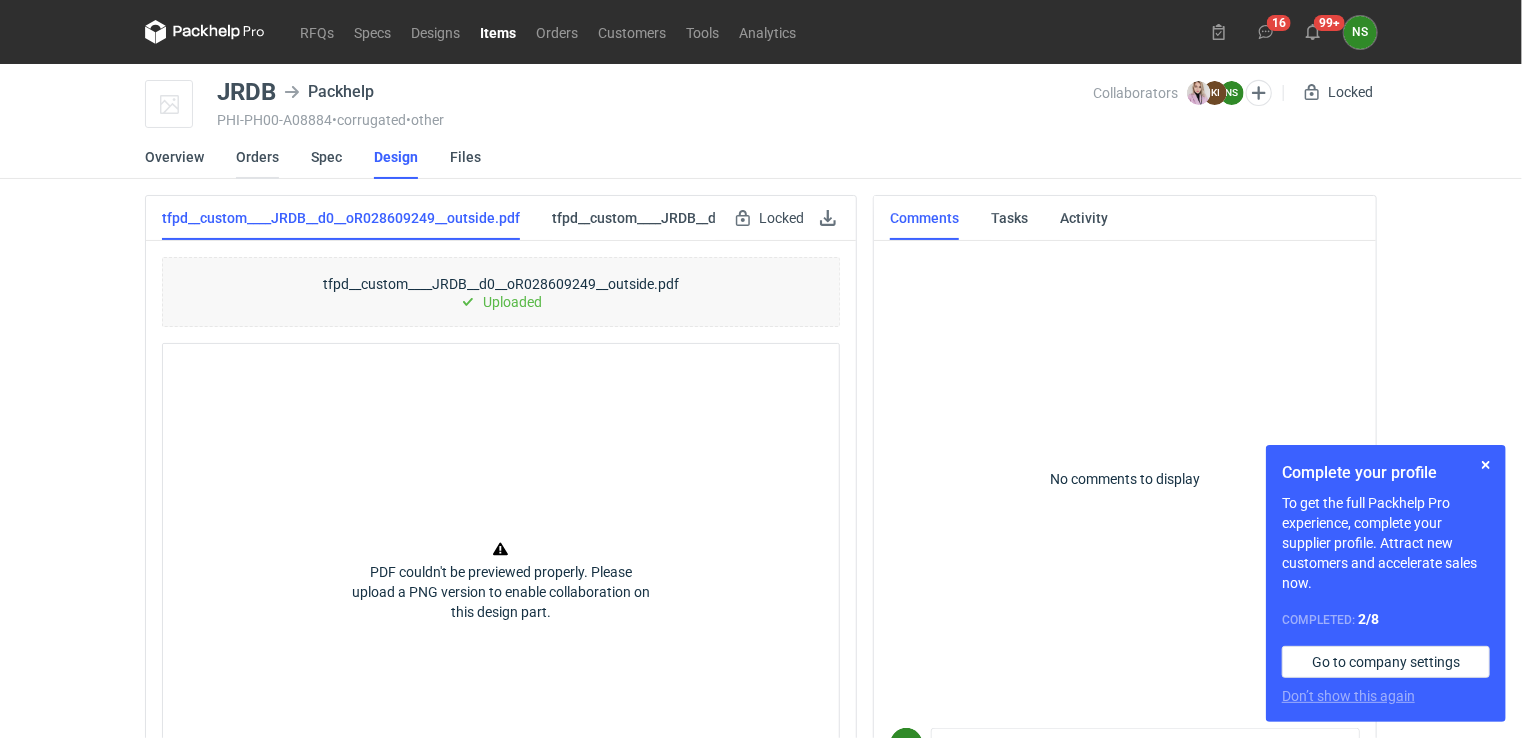 click on "Orders" at bounding box center [257, 157] 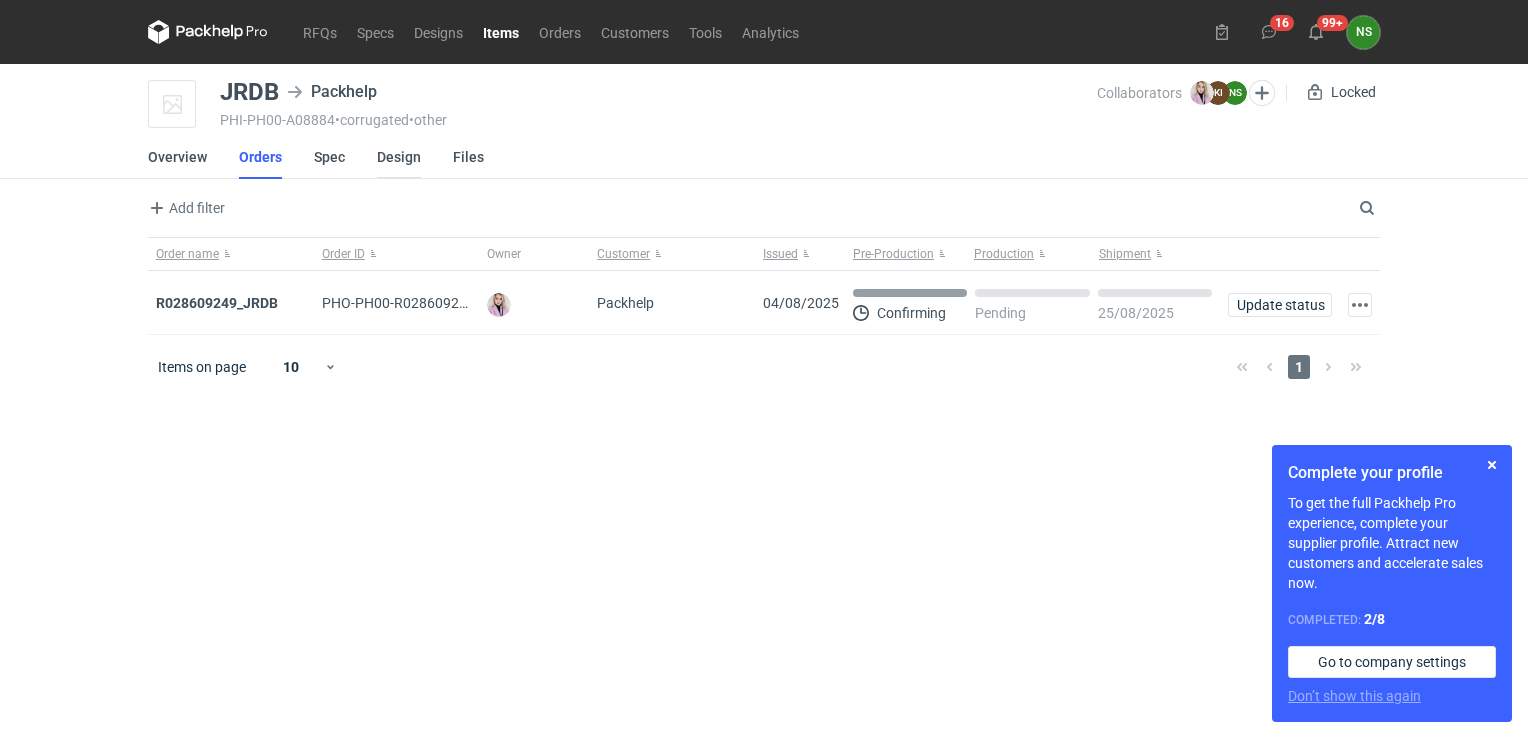 click on "Design" at bounding box center (399, 157) 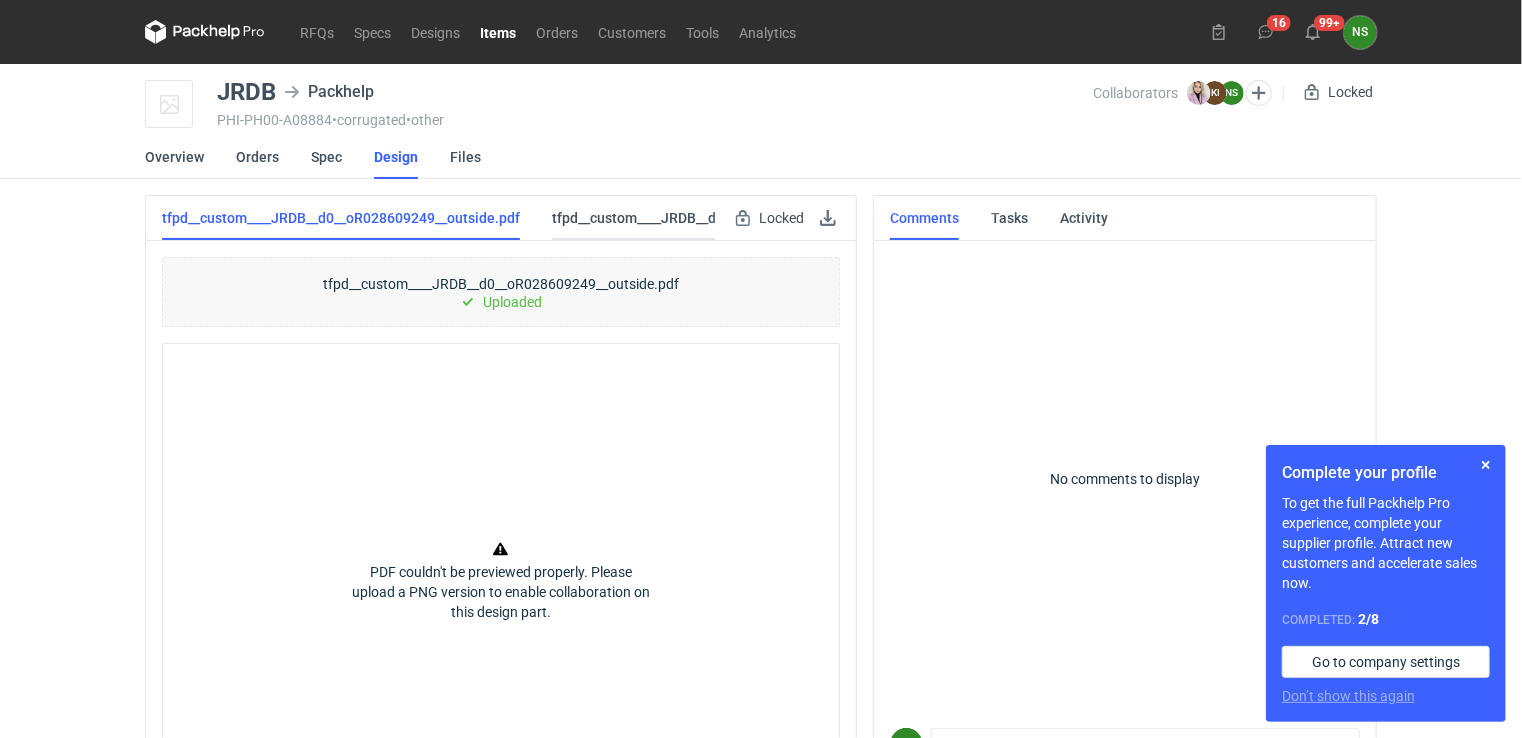 click on "tfpd__custom____JRDB__d0__oR028609249__inside.pdf" at bounding box center [726, 218] 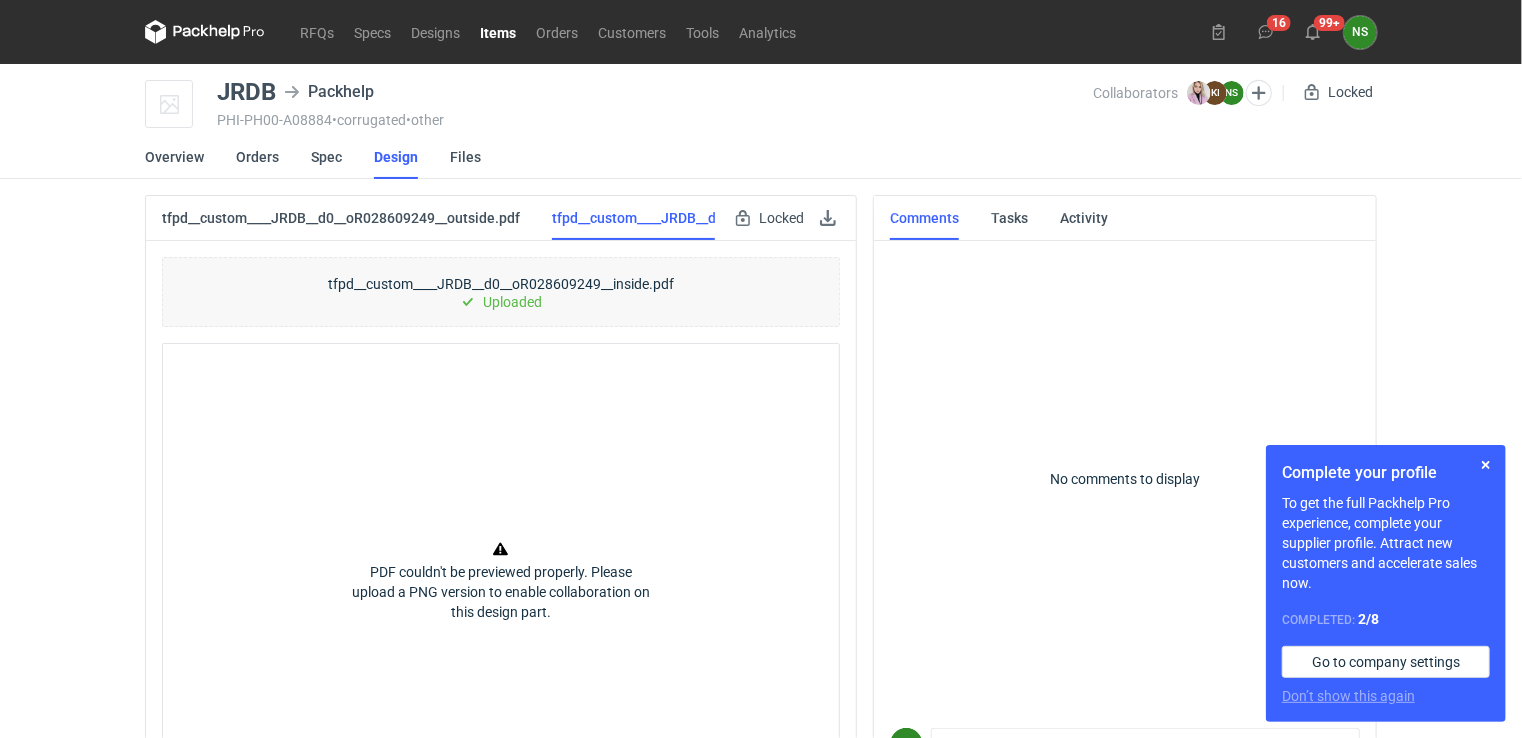 click 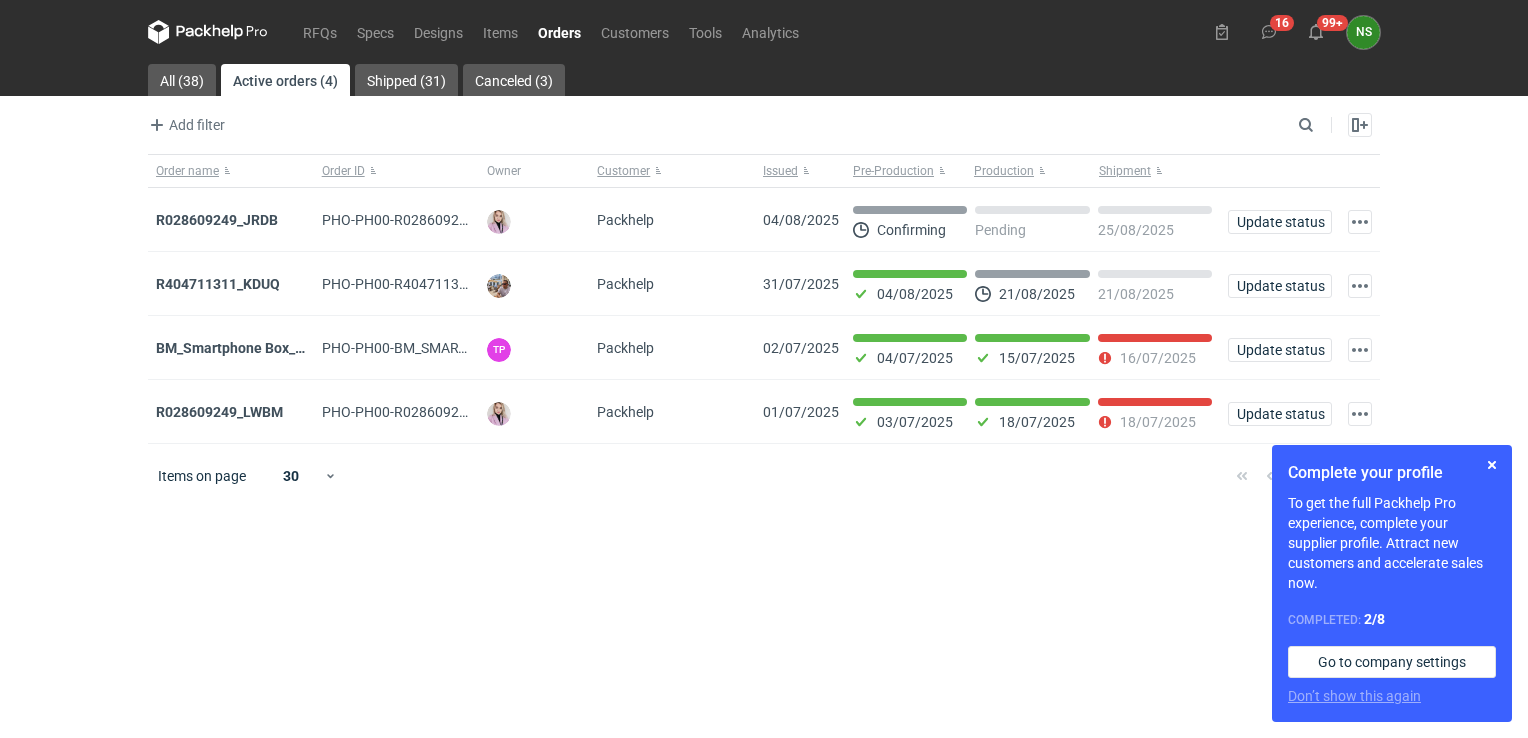 click on "Orders" at bounding box center (559, 32) 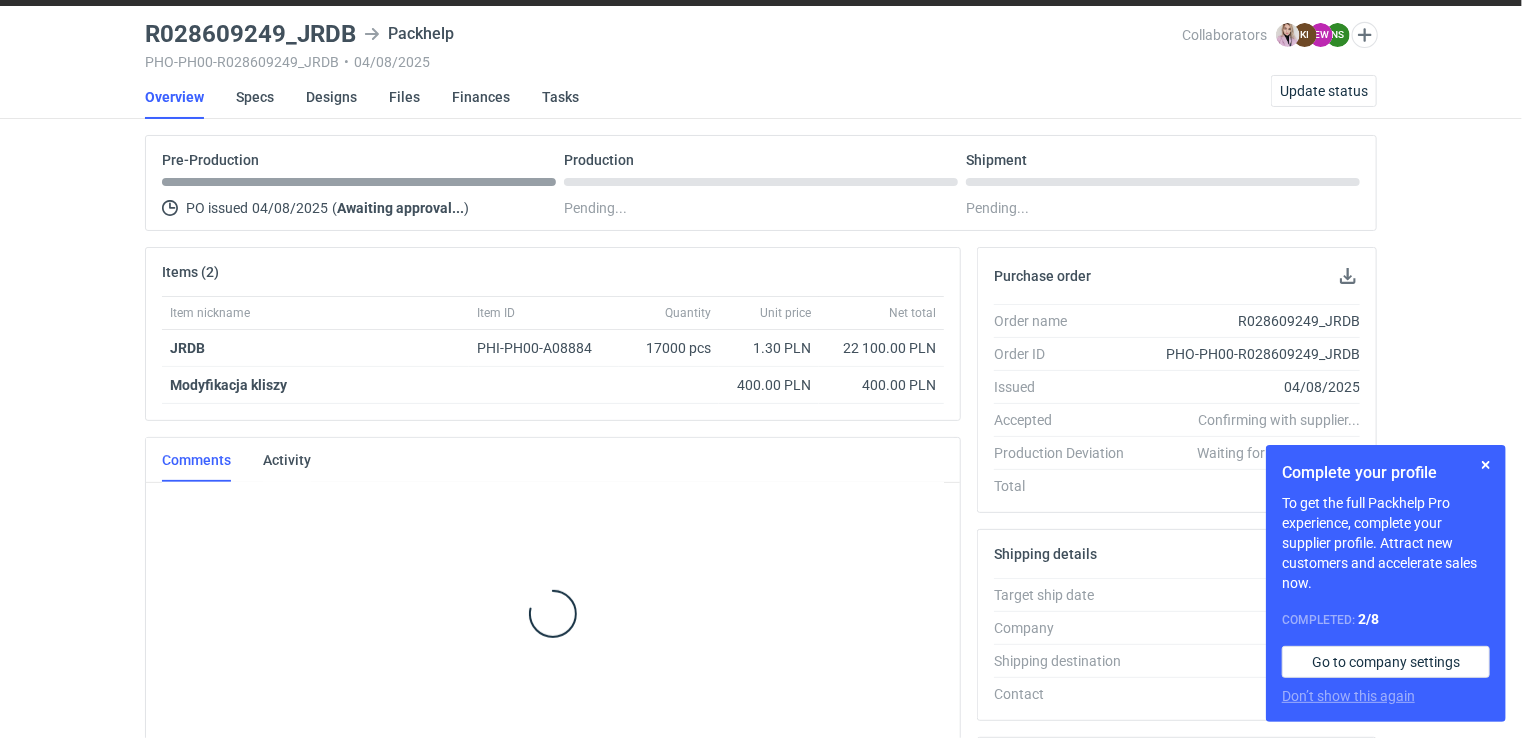 scroll, scrollTop: 65, scrollLeft: 0, axis: vertical 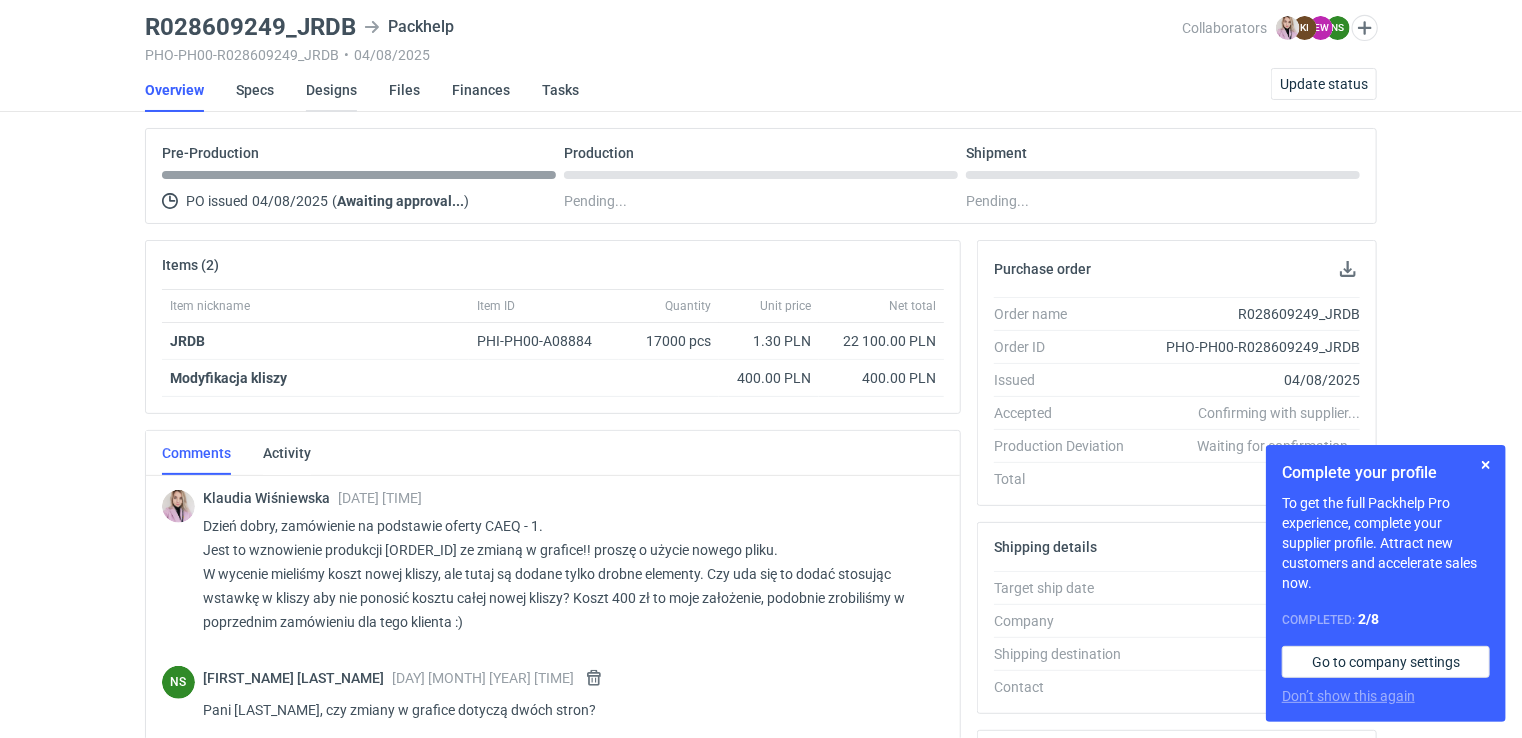 click on "Designs" at bounding box center (331, 90) 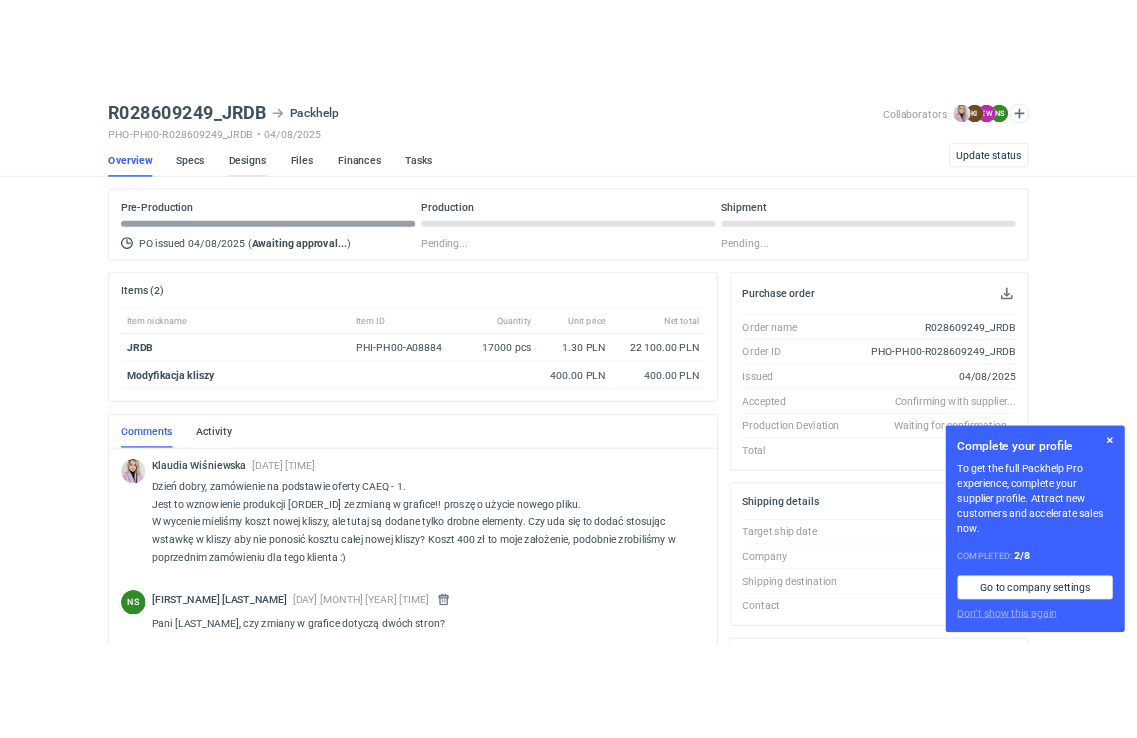 scroll, scrollTop: 0, scrollLeft: 0, axis: both 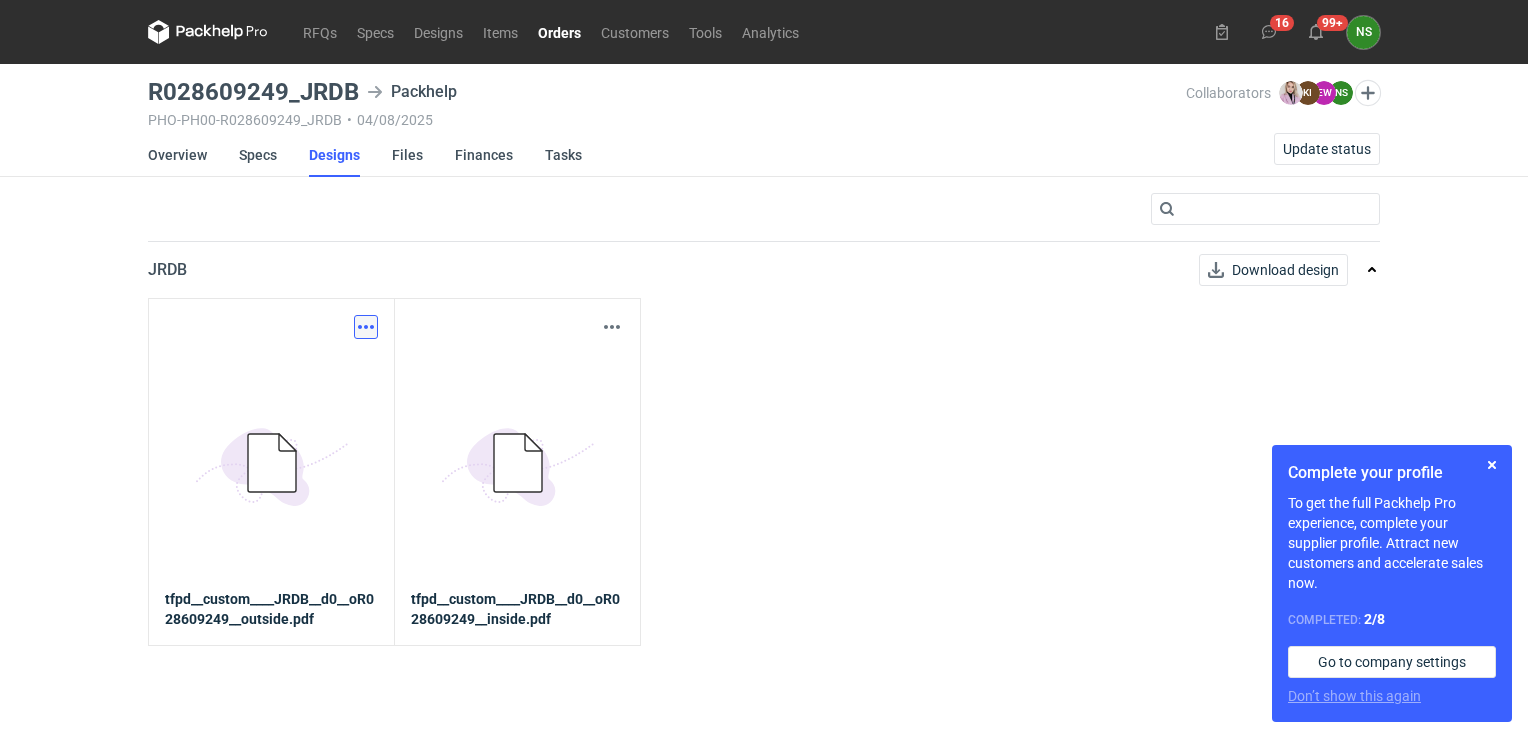 click at bounding box center (366, 327) 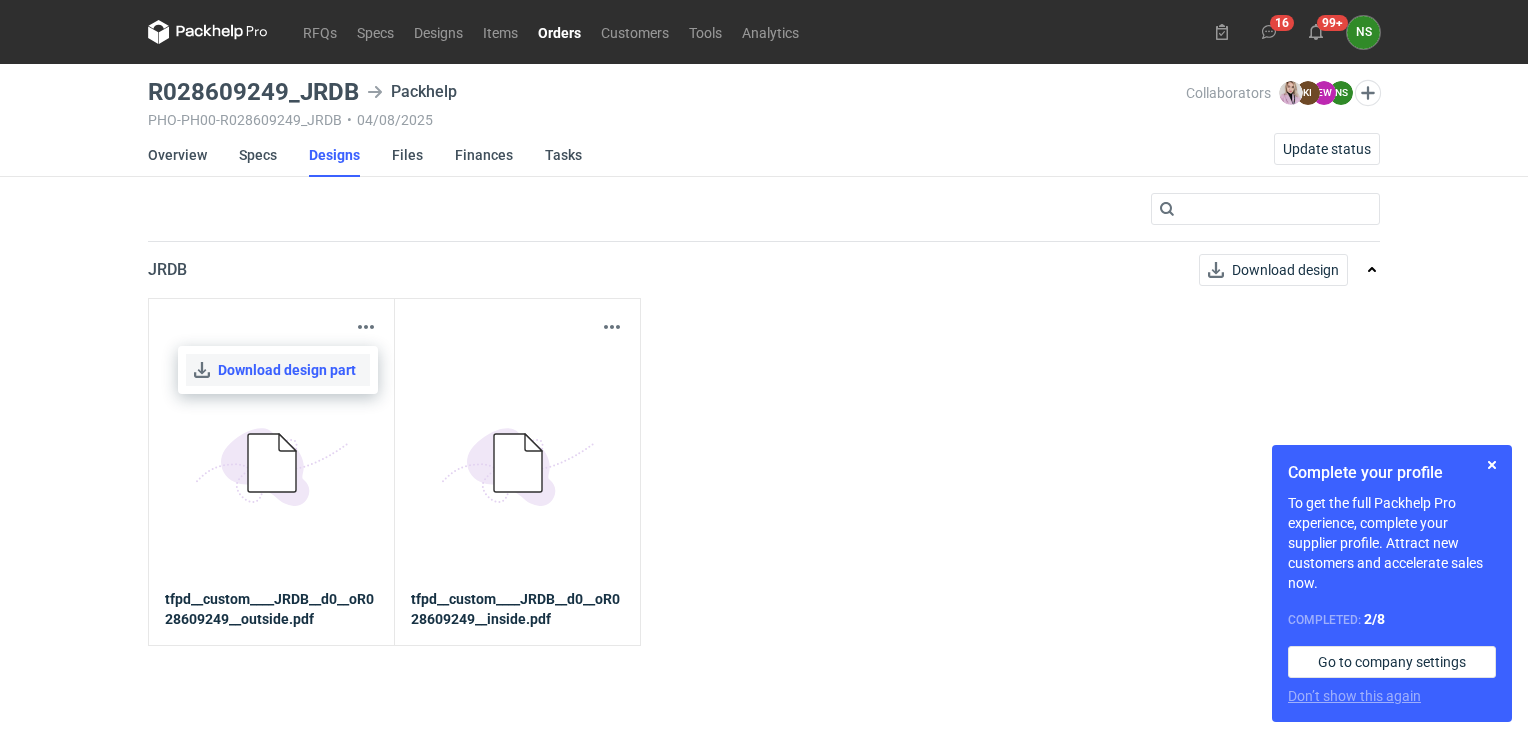 click on "Download design part" at bounding box center (278, 370) 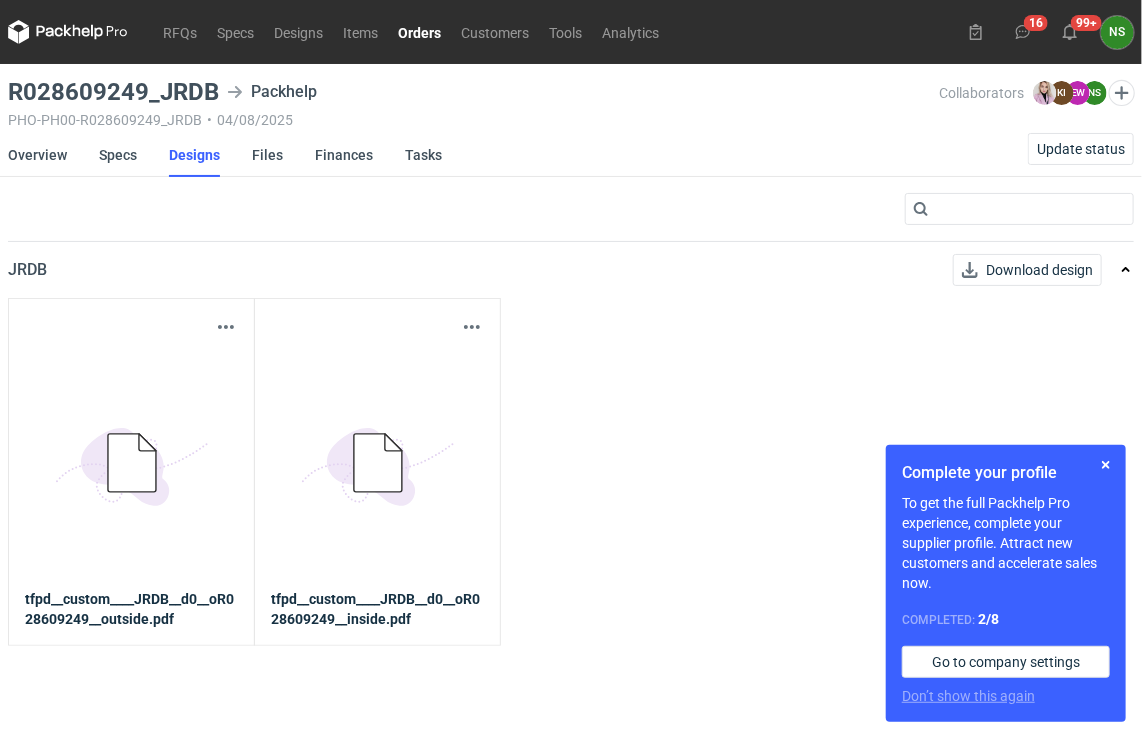 click on "Download design part 5BD5AC33-3523-40E7-9262-1BFF0AD53D48@1x tfpd__custom____JRDB__d0__oR028609249__outside.pdf Download design part 5BD5AC33-3523-40E7-9262-1BFF0AD53D48@1x tfpd__custom____JRDB__d0__oR028609249__inside.pdf" at bounding box center (571, 471) 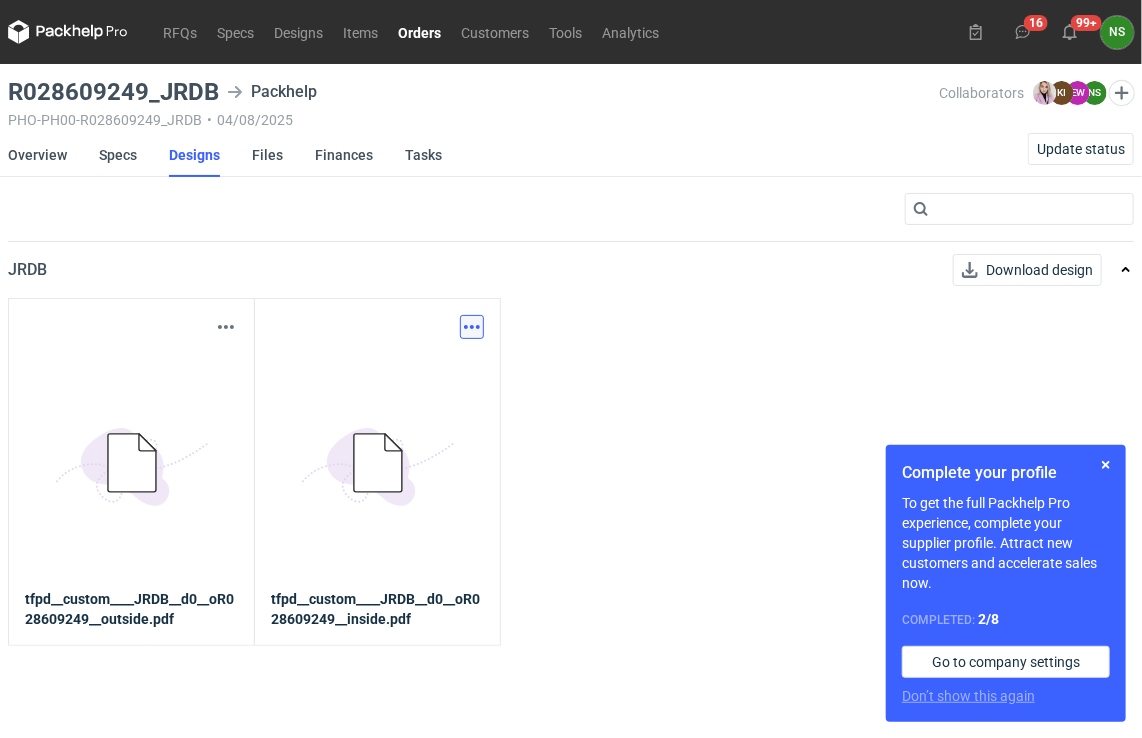 click at bounding box center (472, 327) 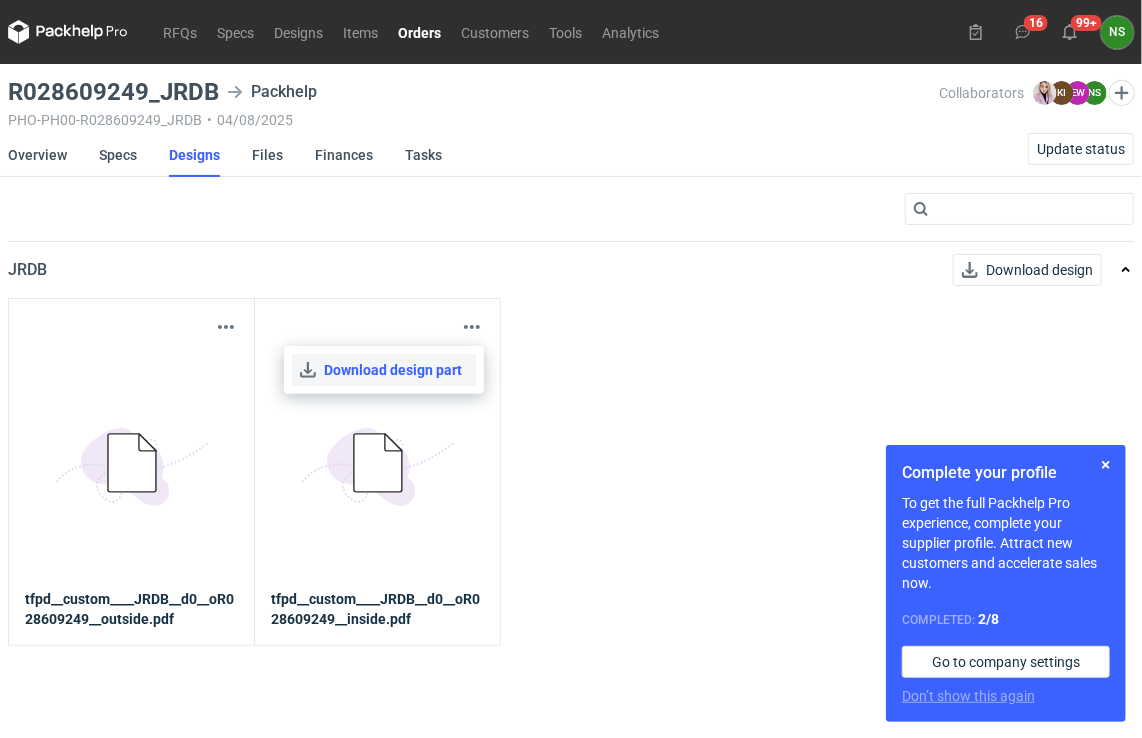 click on "Download design part" at bounding box center [384, 370] 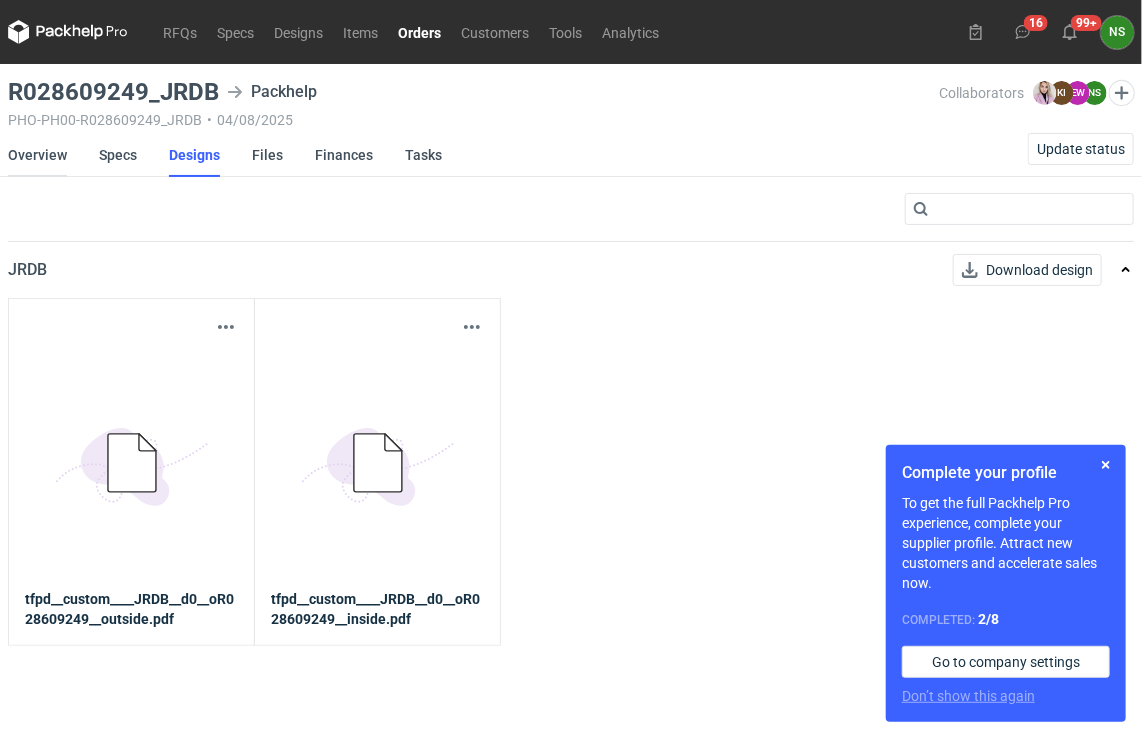 drag, startPoint x: 41, startPoint y: 157, endPoint x: 56, endPoint y: 161, distance: 15.524175 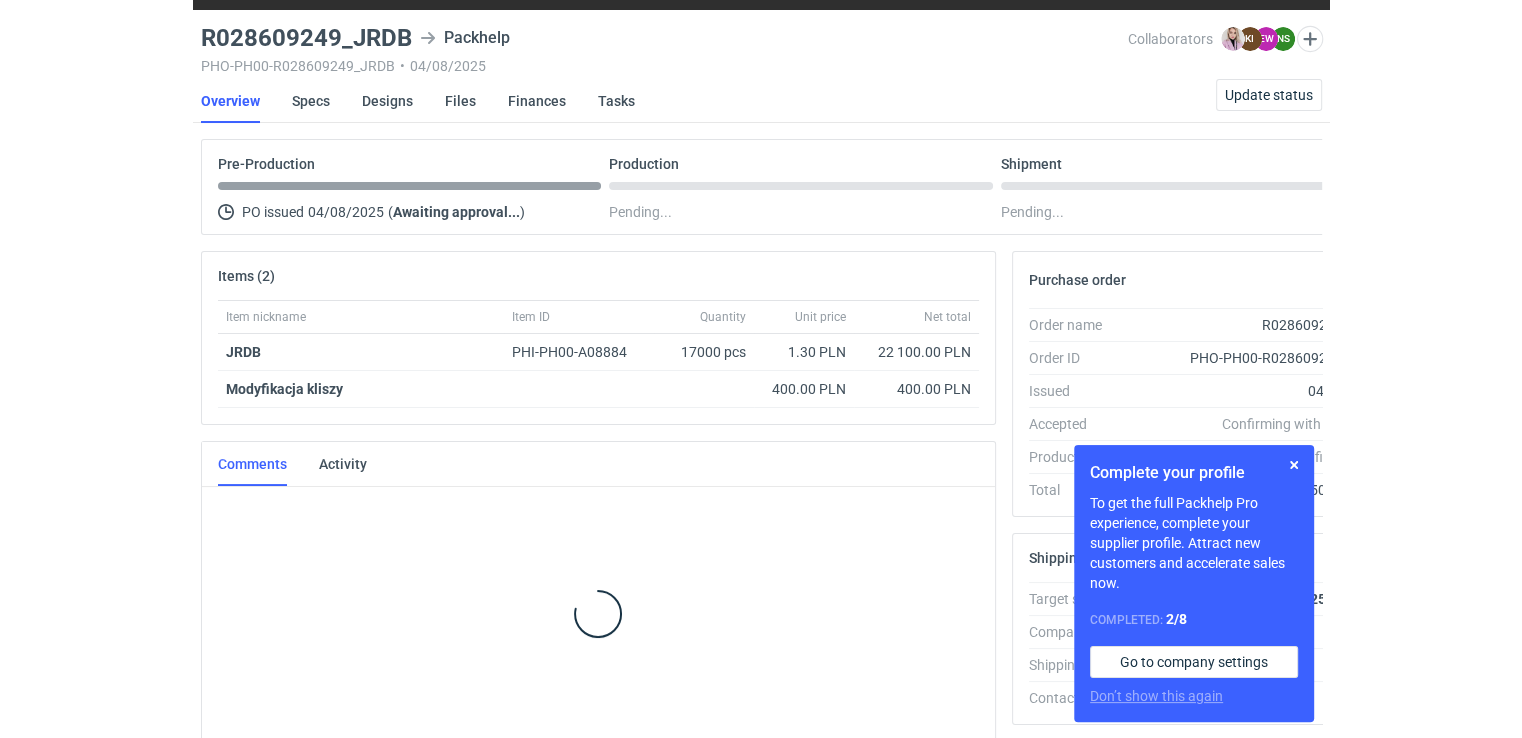scroll, scrollTop: 57, scrollLeft: 0, axis: vertical 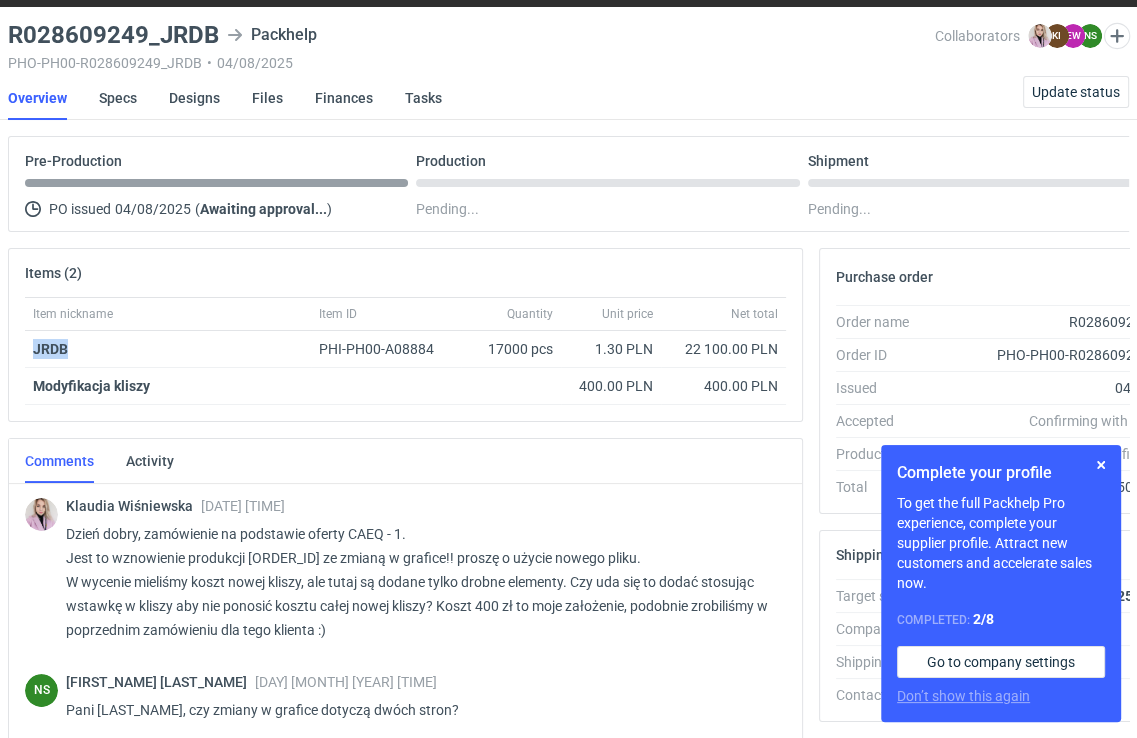 drag, startPoint x: 53, startPoint y: 345, endPoint x: 23, endPoint y: 346, distance: 30.016663 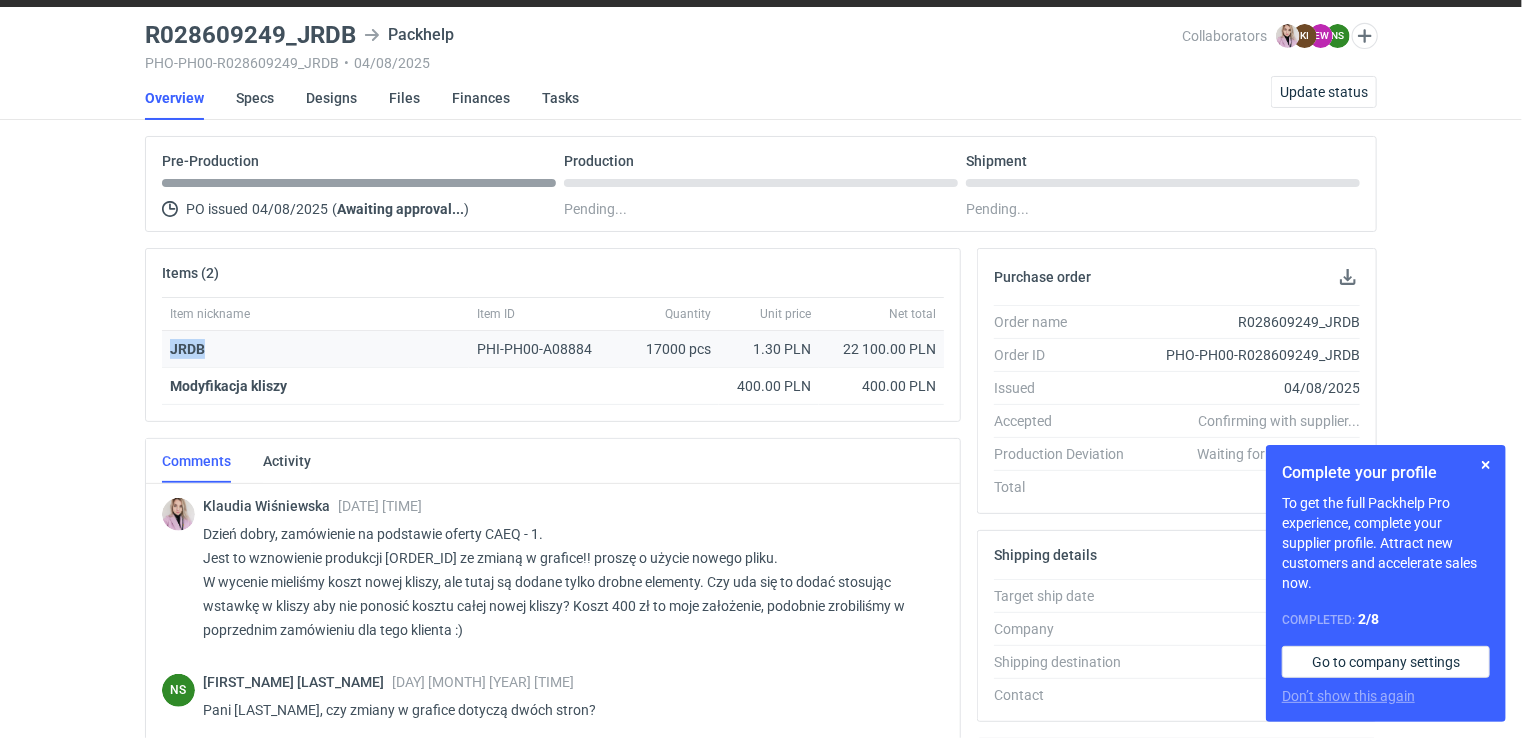 click on "JRDB" at bounding box center [315, 349] 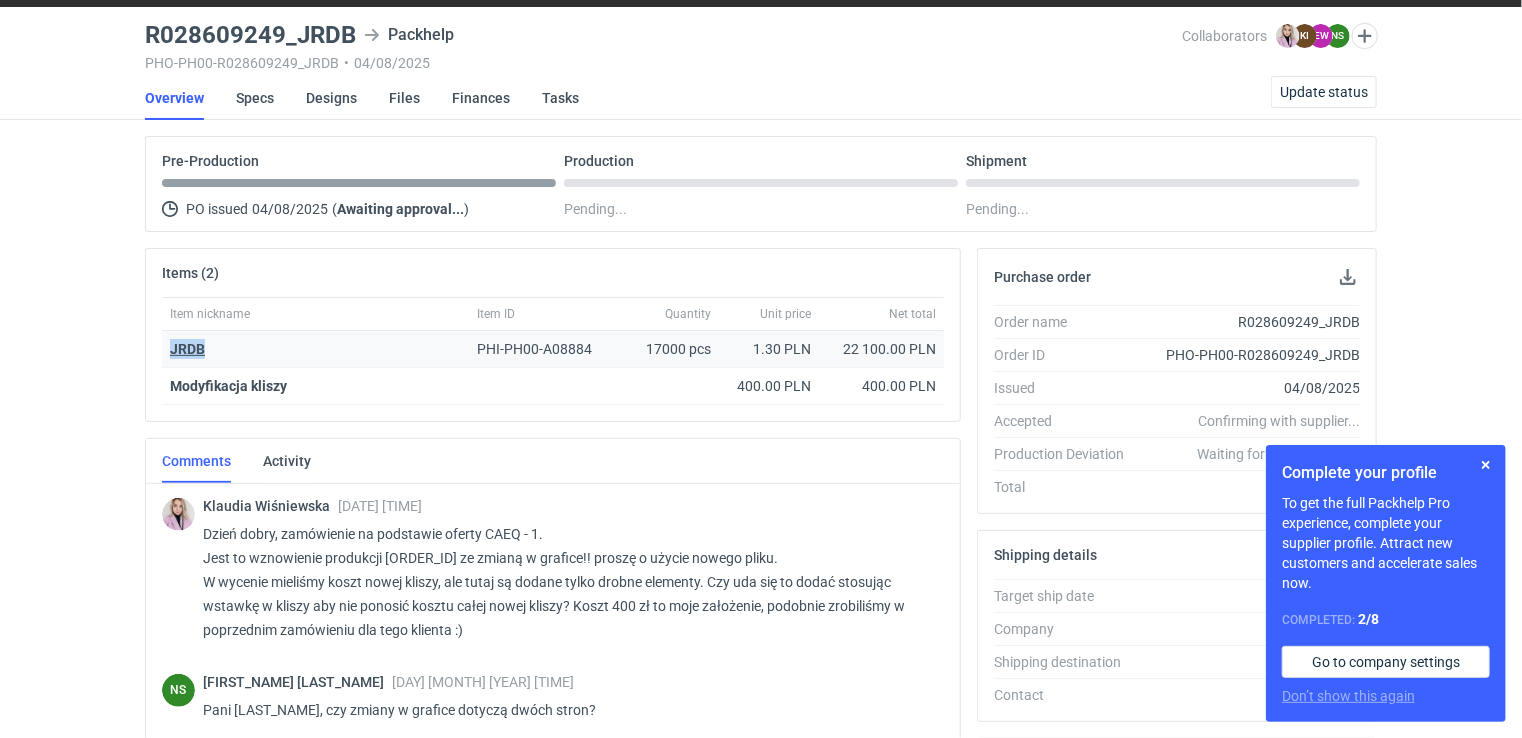 drag, startPoint x: 212, startPoint y: 345, endPoint x: 173, endPoint y: 343, distance: 39.051247 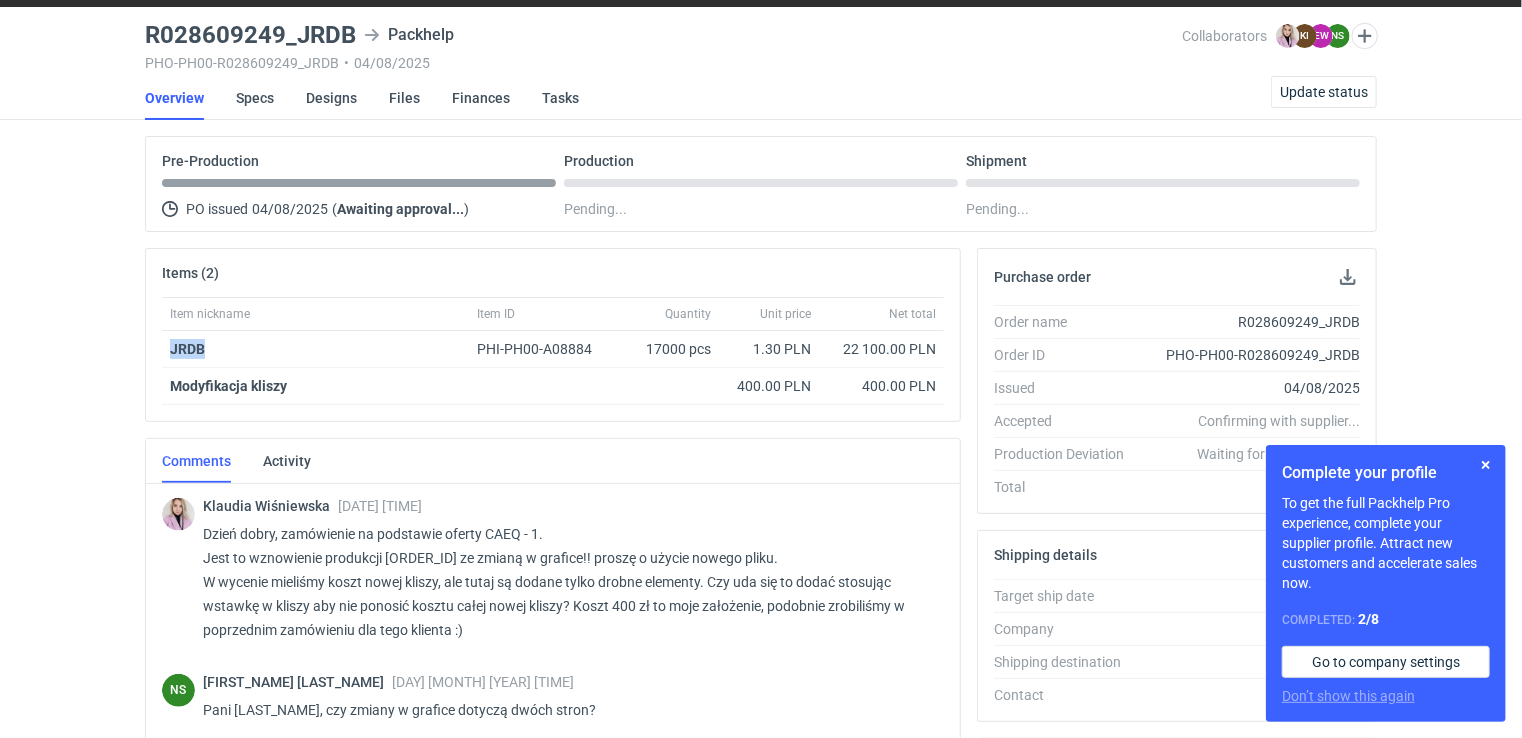 copy on "JRDB" 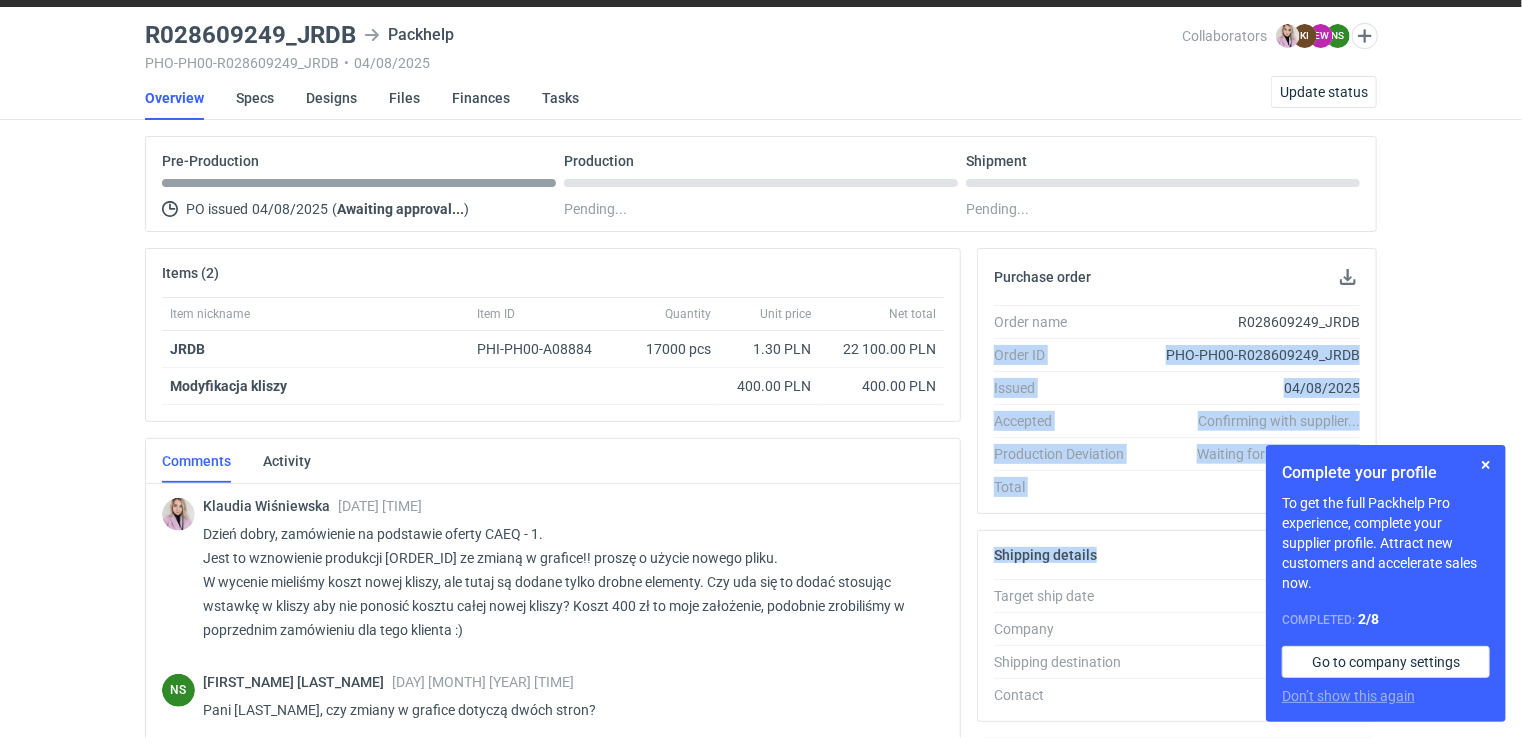 drag, startPoint x: 1524, startPoint y: 358, endPoint x: 1508, endPoint y: 538, distance: 180.70972 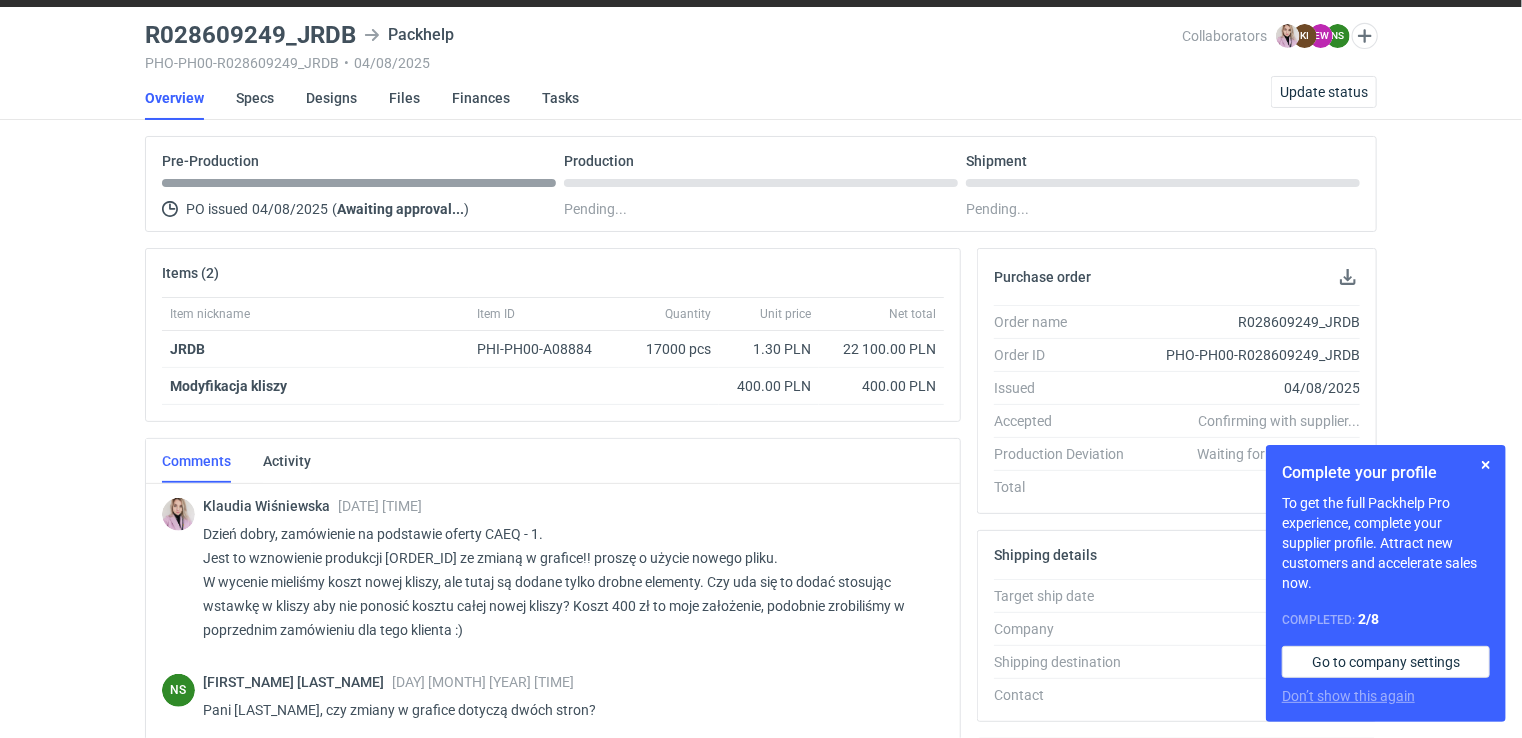 click on "[FIRST_NAME] [LAST_NAME] [DAY] [MONTH] [YEAR] [TIME] Dzień dobry, zamówienie na podstawie oferty CAEQ - 1.
Jest to wznowienie produkcji [ORDER_ID] ze zmianą w grafice!! proszę o użycie nowego pliku.
W wycenie mieliśmy koszt nowej kliszy, ale tutaj są dodane tylko drobne elementy. Czy uda się to dodać stosując wstawkę w kliszy aby nie ponosić kosztu całej nowej kliszy? Koszt 400 zł to moje założenie, podobnie zrobiliśmy w poprzednim zamówieniu dla tego klienta :)" at bounding box center [553, 571] 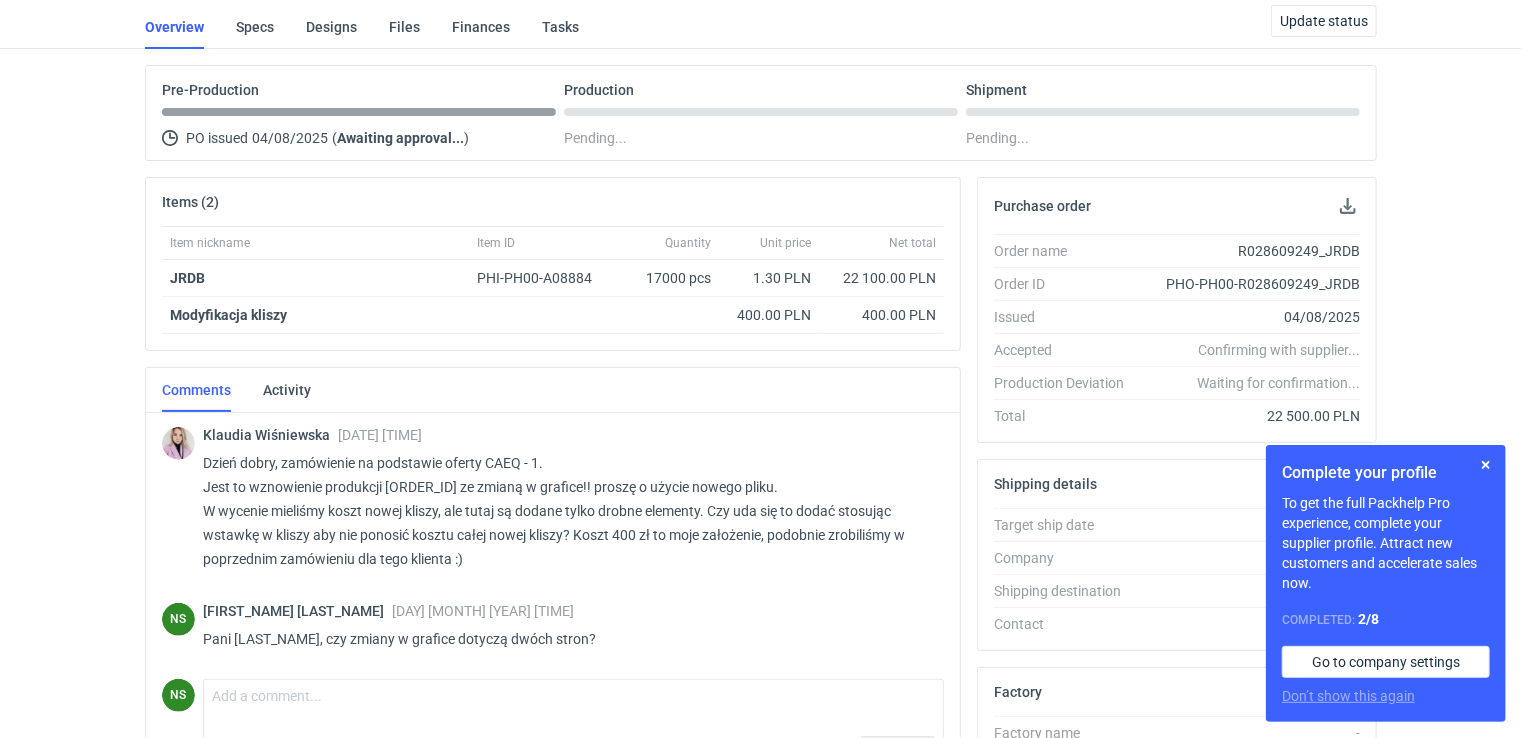 scroll, scrollTop: 257, scrollLeft: 0, axis: vertical 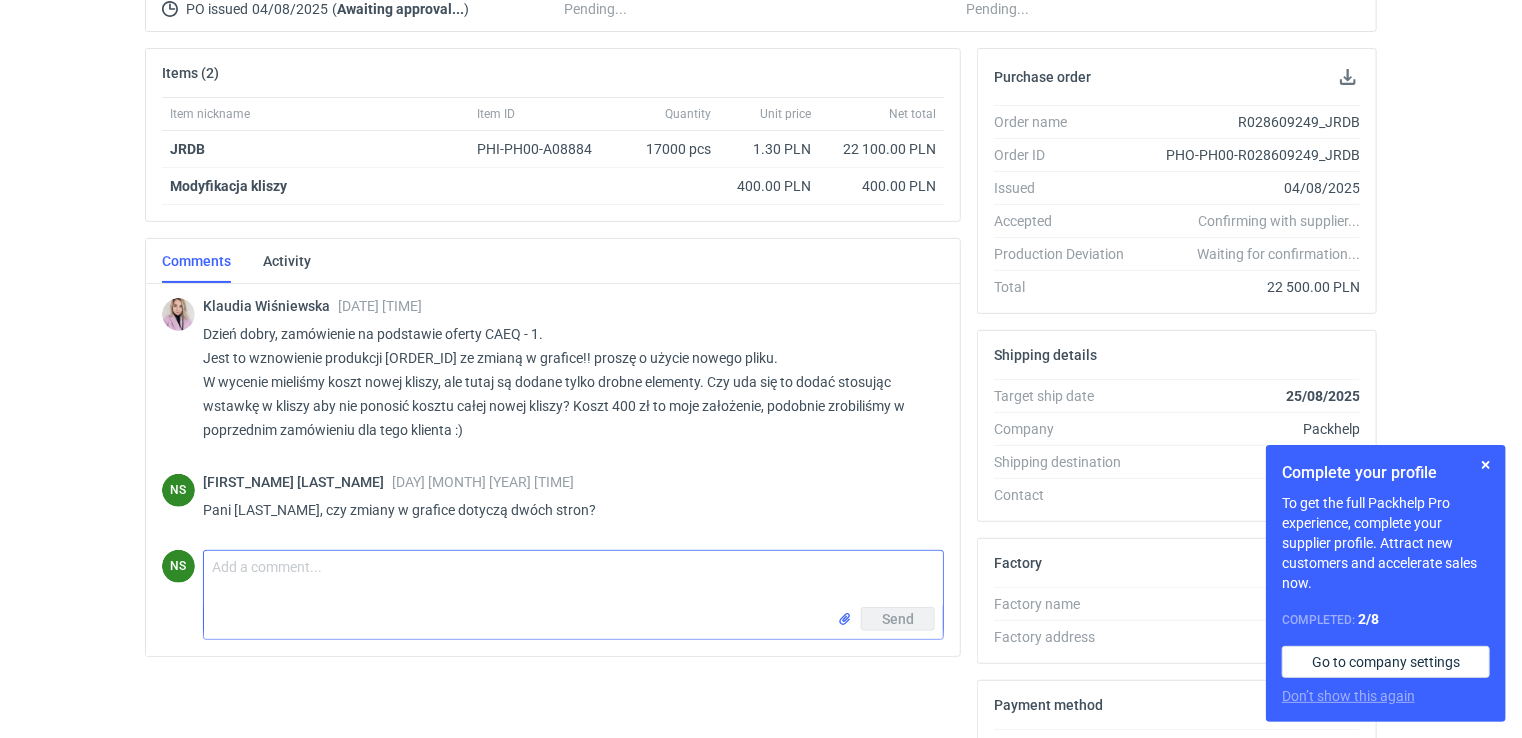drag, startPoint x: 386, startPoint y: 601, endPoint x: 408, endPoint y: 602, distance: 22.022715 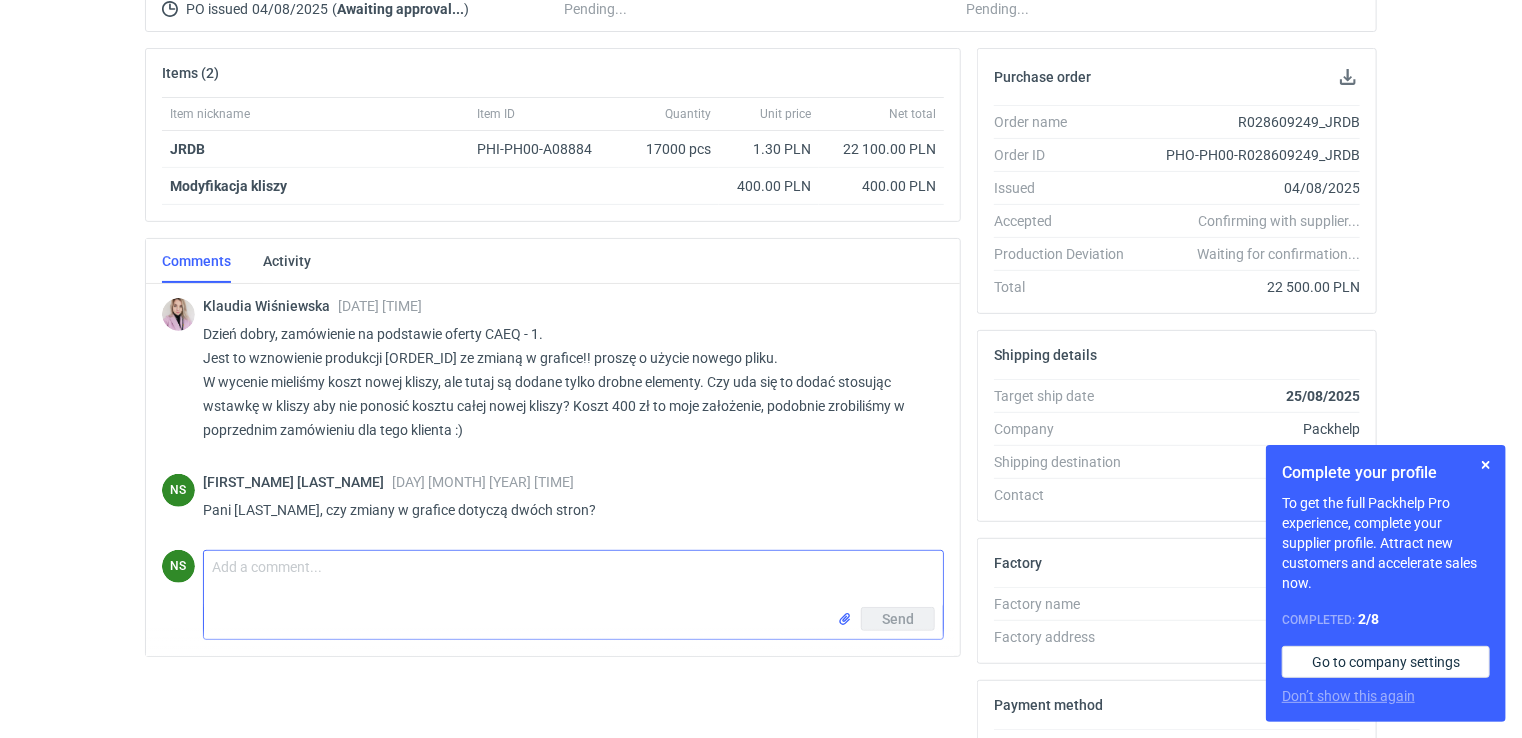 click on "Comment message" at bounding box center (573, 579) 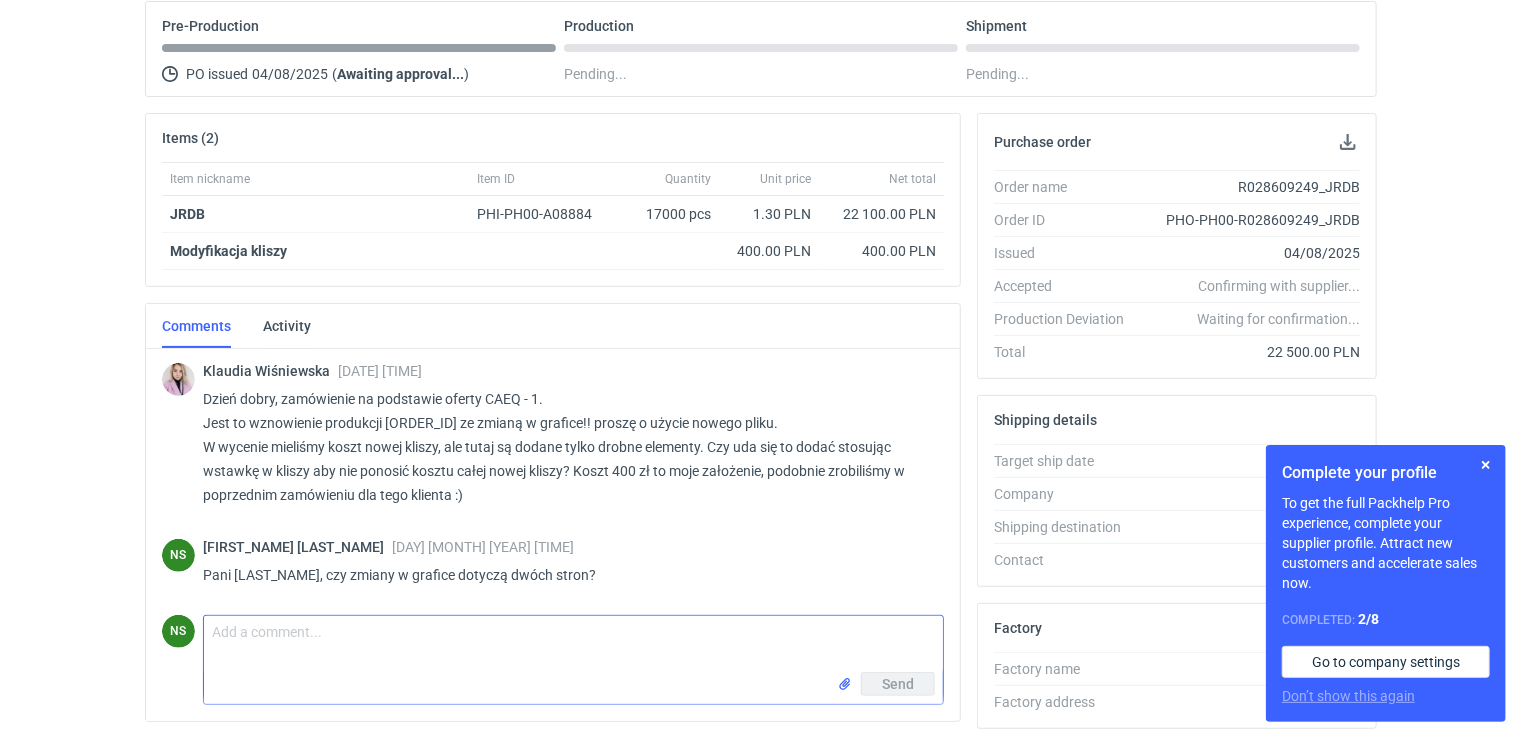 scroll, scrollTop: 157, scrollLeft: 0, axis: vertical 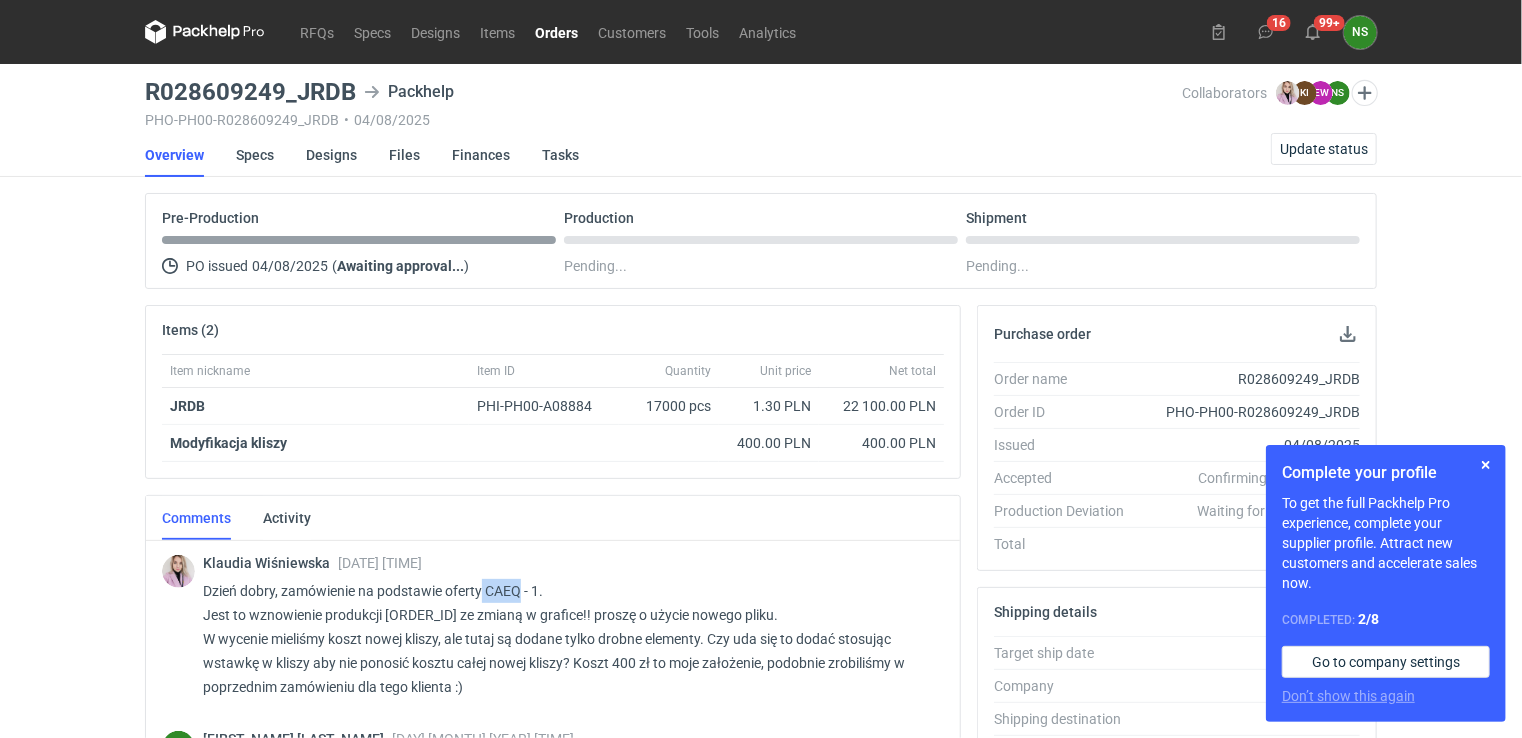 drag, startPoint x: 518, startPoint y: 587, endPoint x: 482, endPoint y: 587, distance: 36 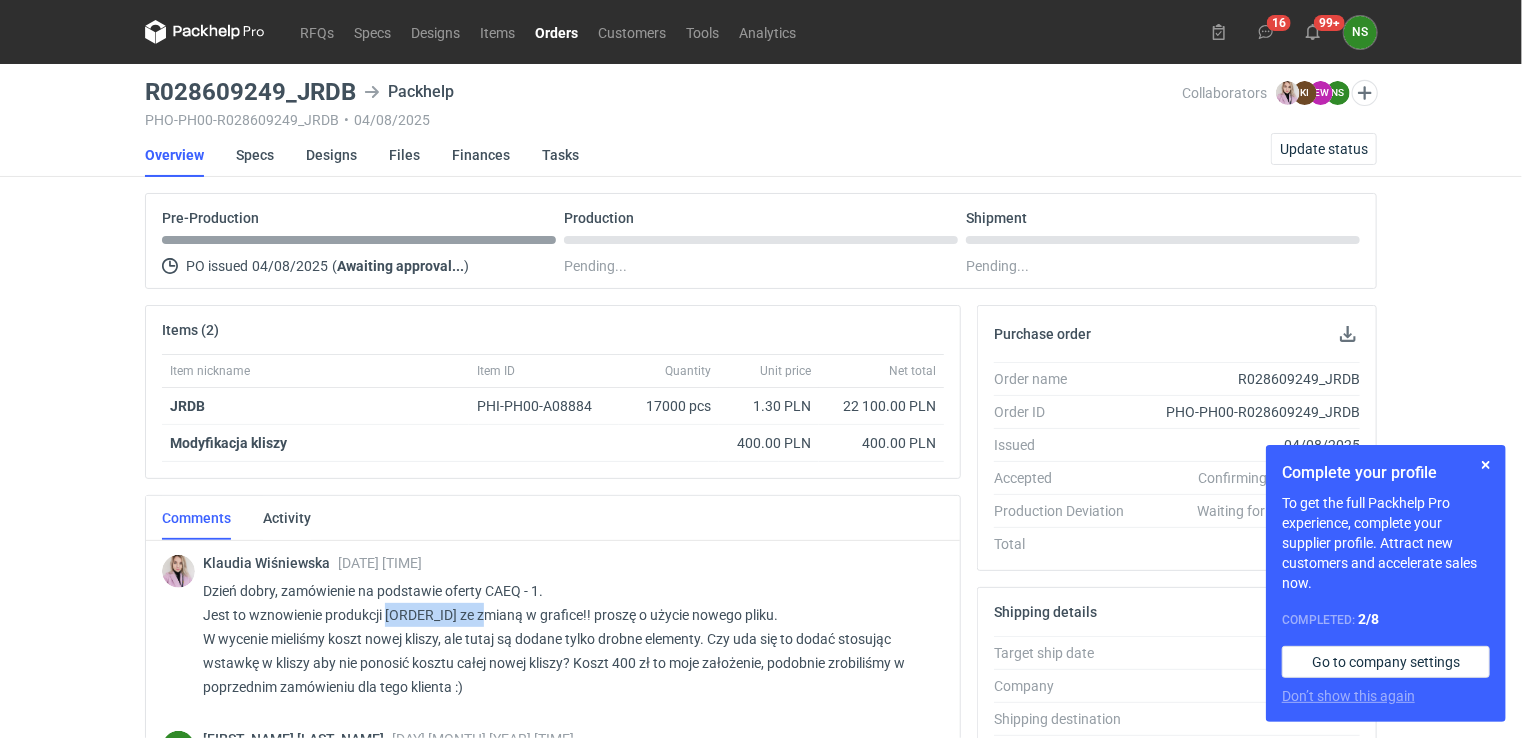 drag, startPoint x: 500, startPoint y: 614, endPoint x: 385, endPoint y: 608, distance: 115.15642 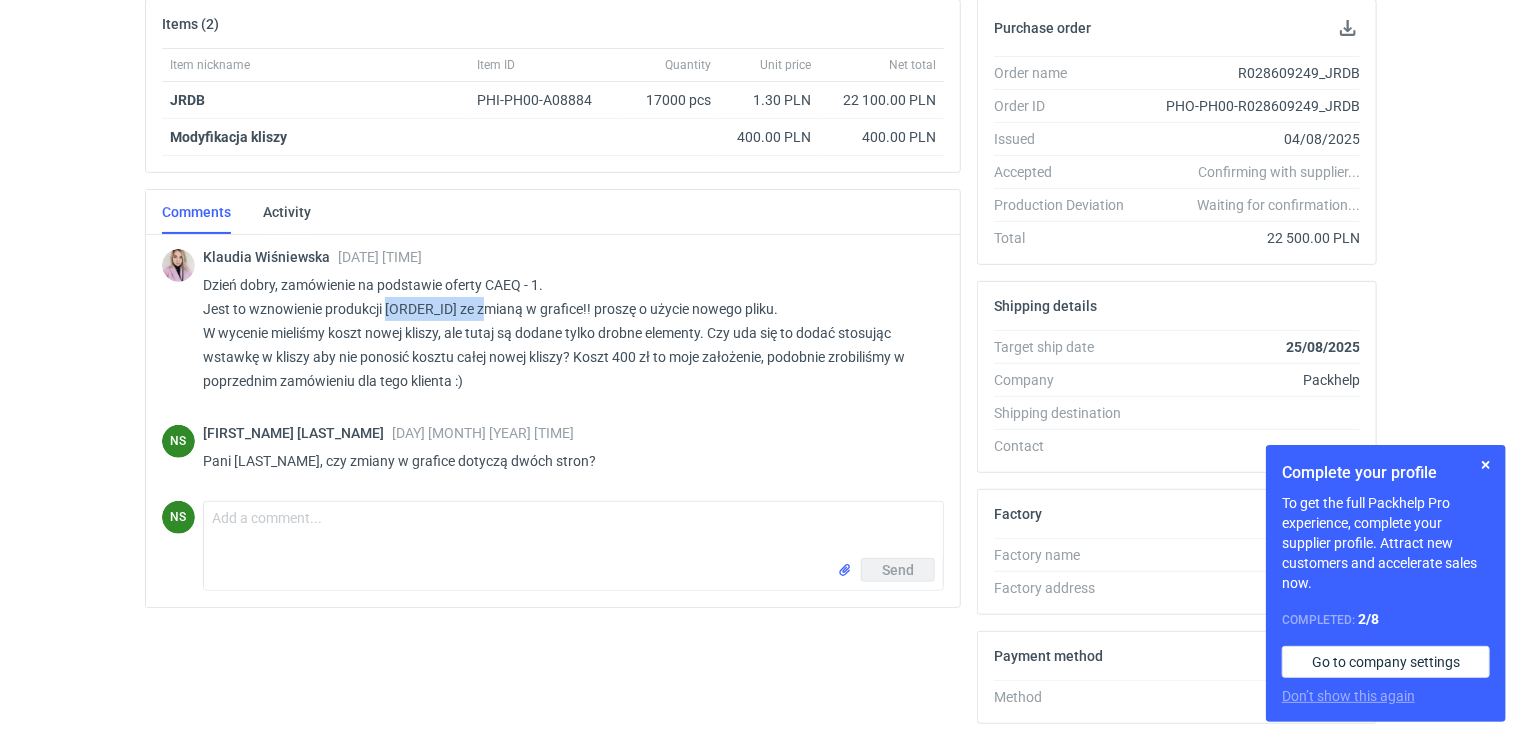 scroll, scrollTop: 332, scrollLeft: 0, axis: vertical 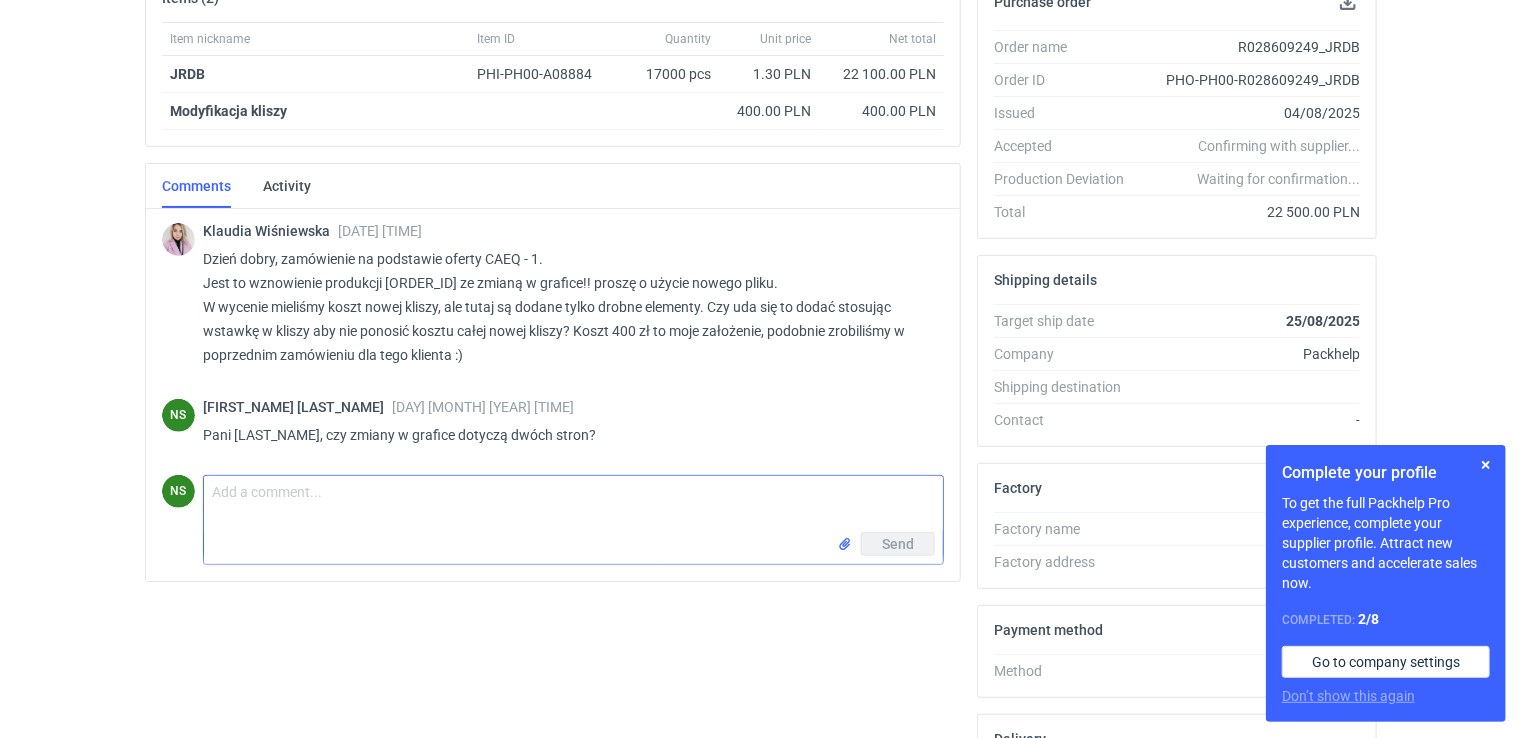 click on "Comment message" at bounding box center [573, 504] 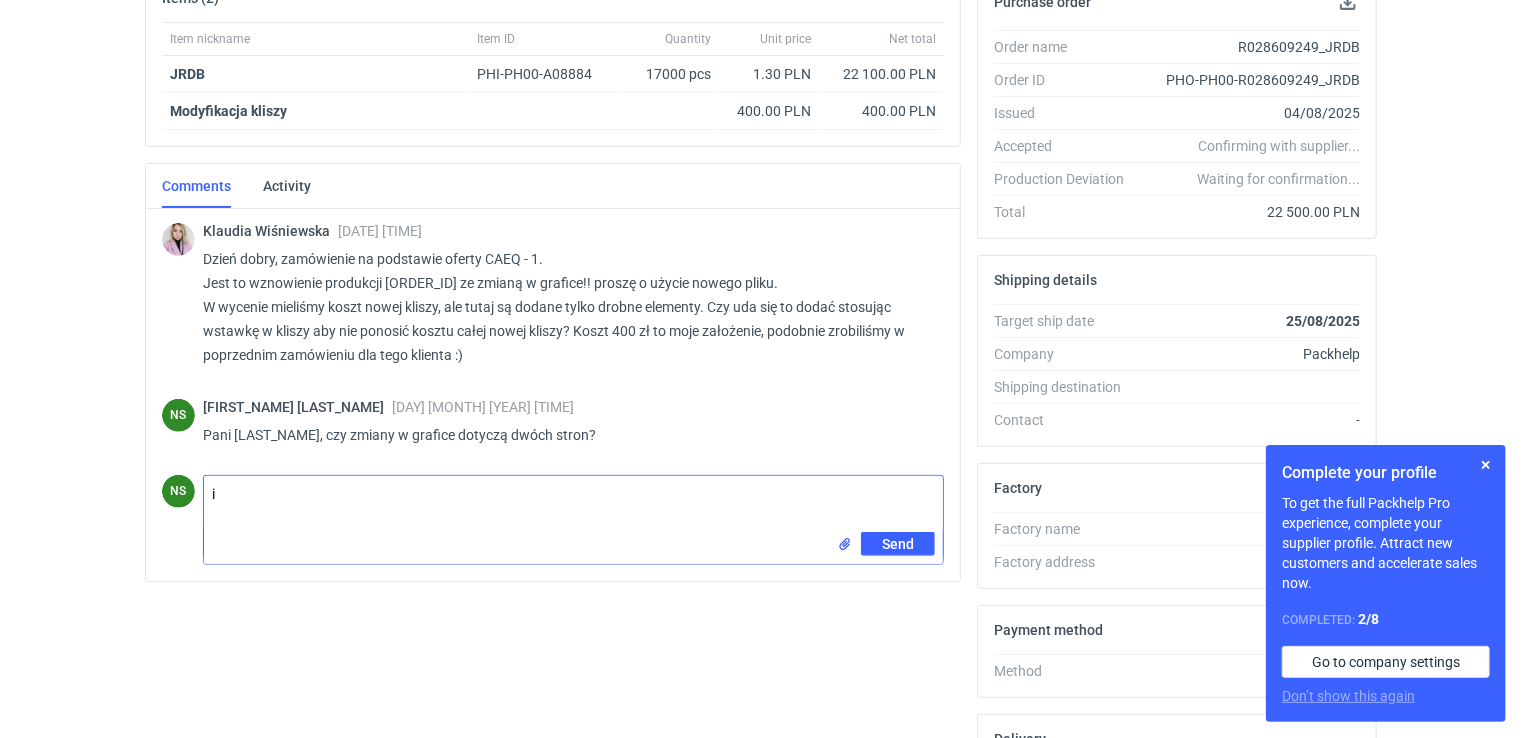 type on "i" 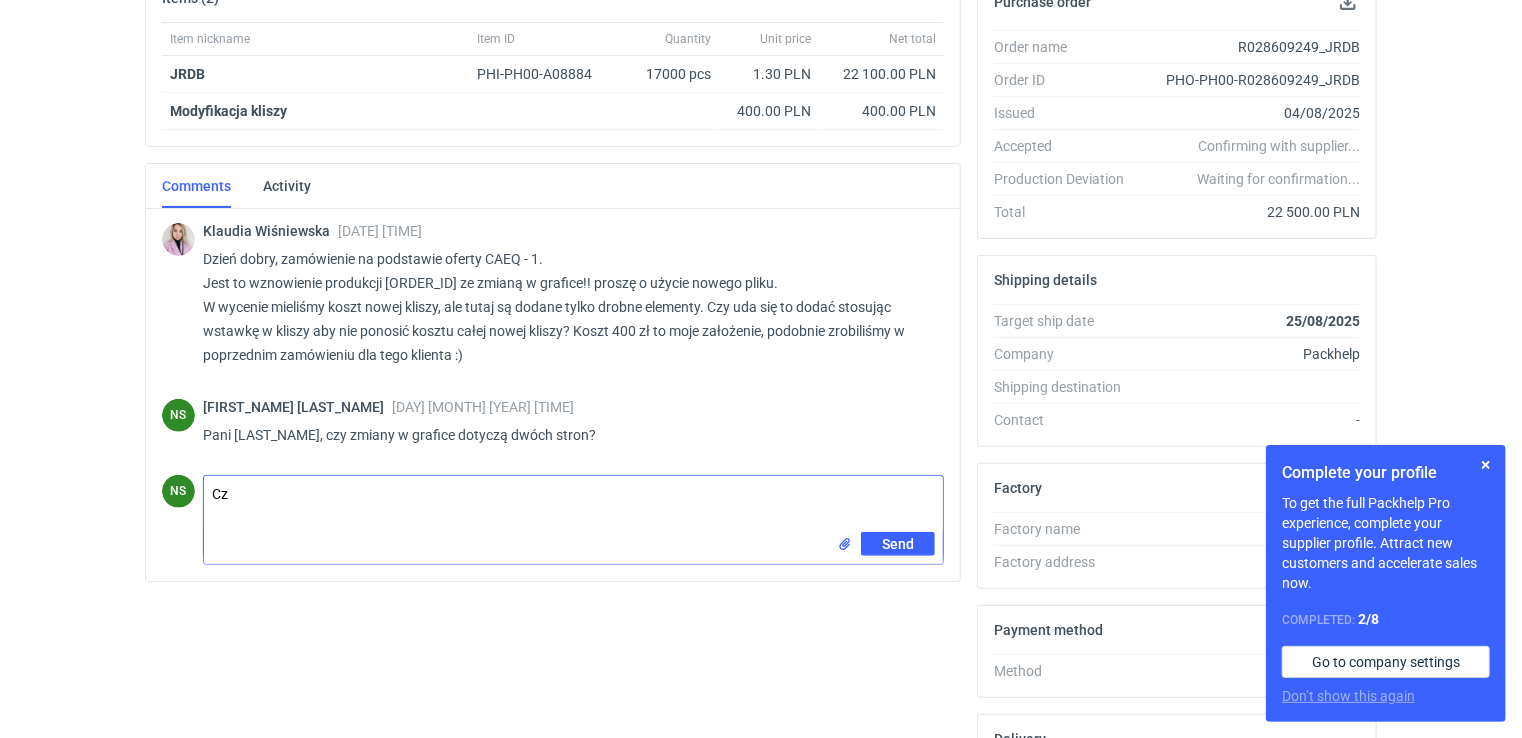 type on "C" 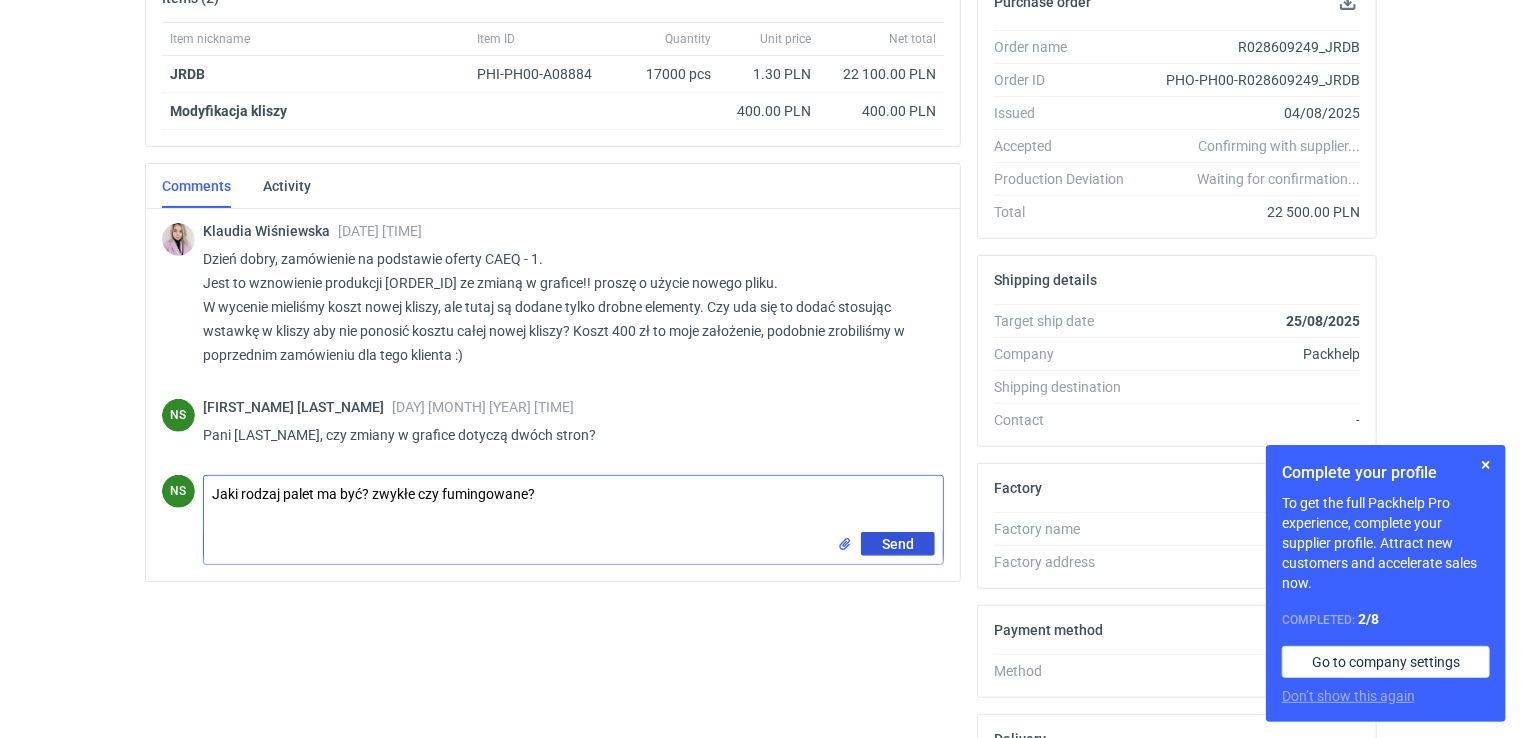 type on "Jaki rodzaj palet ma być? zwykłe czy fumingowane?" 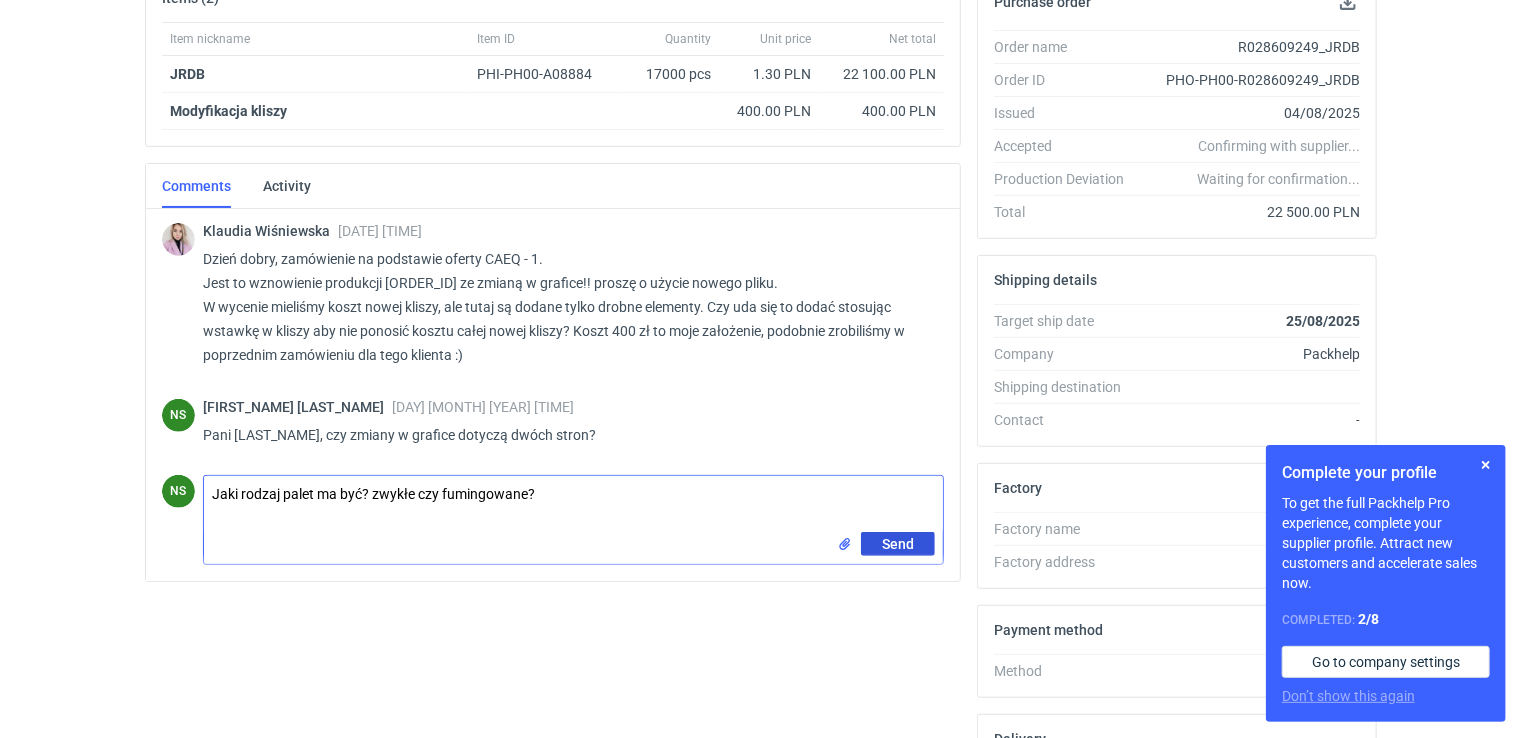 click on "Send" at bounding box center [898, 544] 